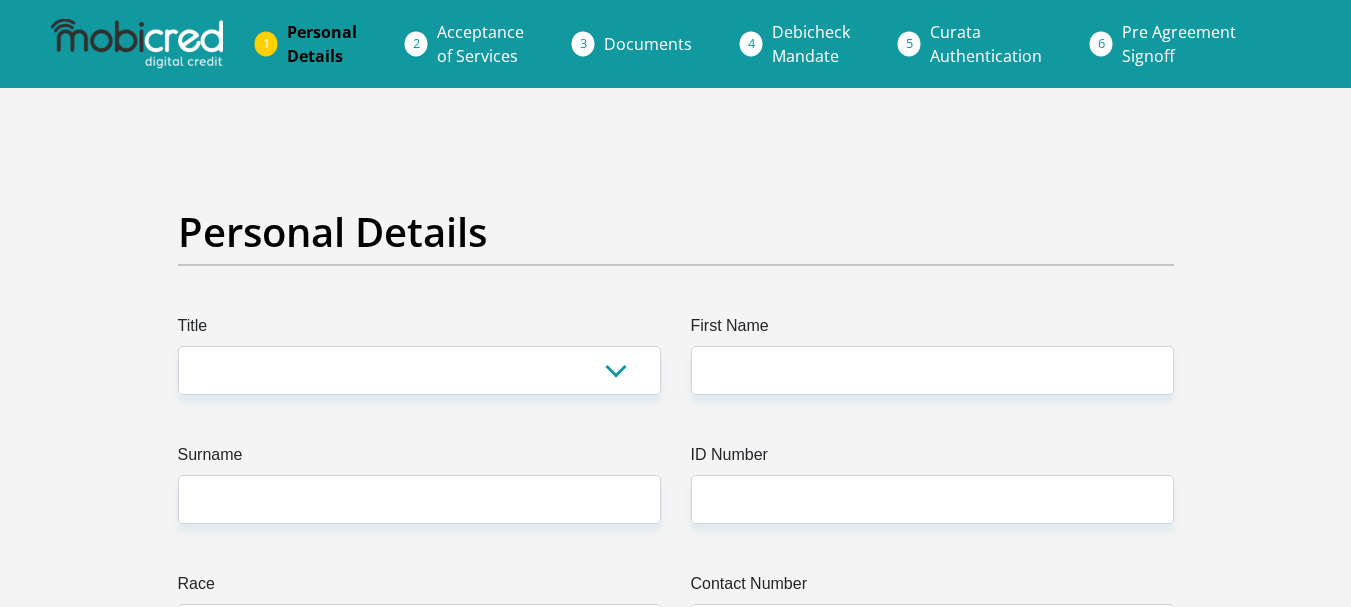 scroll, scrollTop: 0, scrollLeft: 0, axis: both 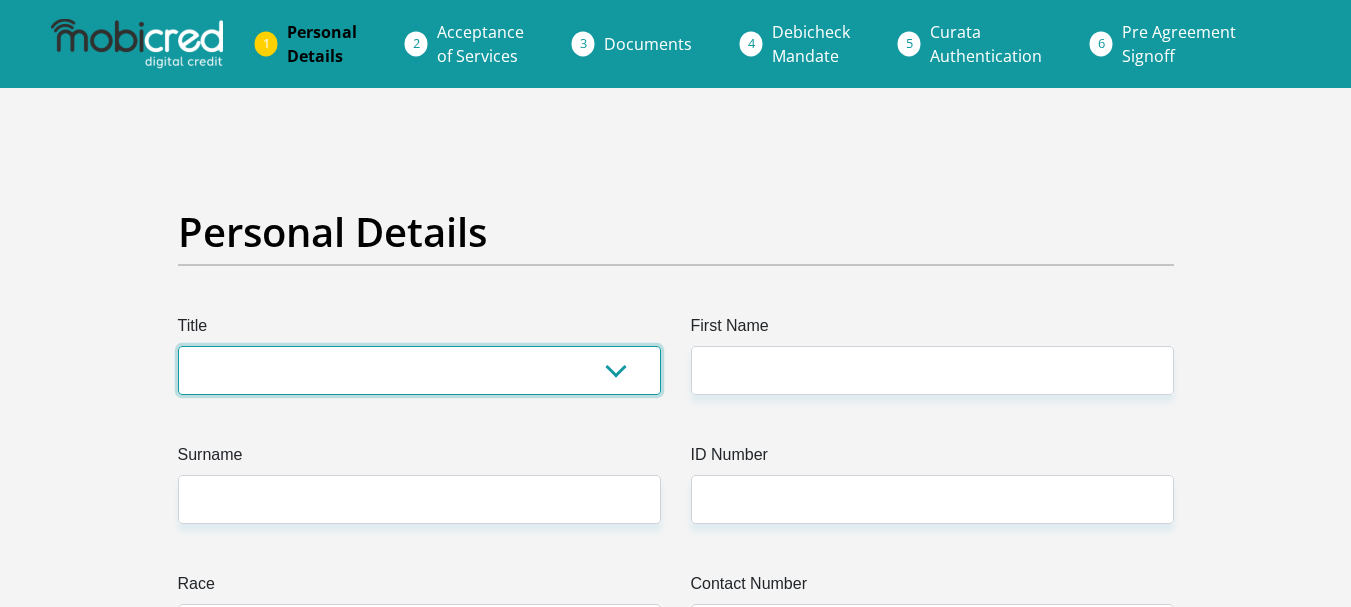 click on "Mr
Ms
Mrs
Dr
Other" at bounding box center [419, 370] 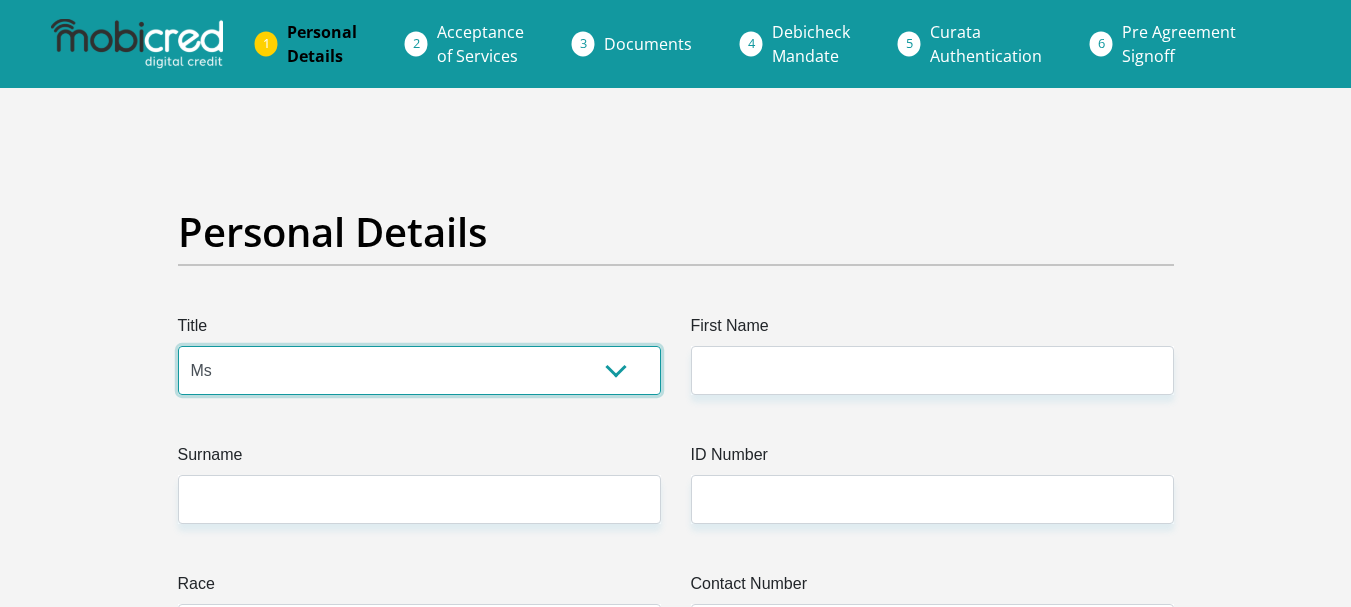 click on "Mr
Ms
Mrs
Dr
Other" at bounding box center (419, 370) 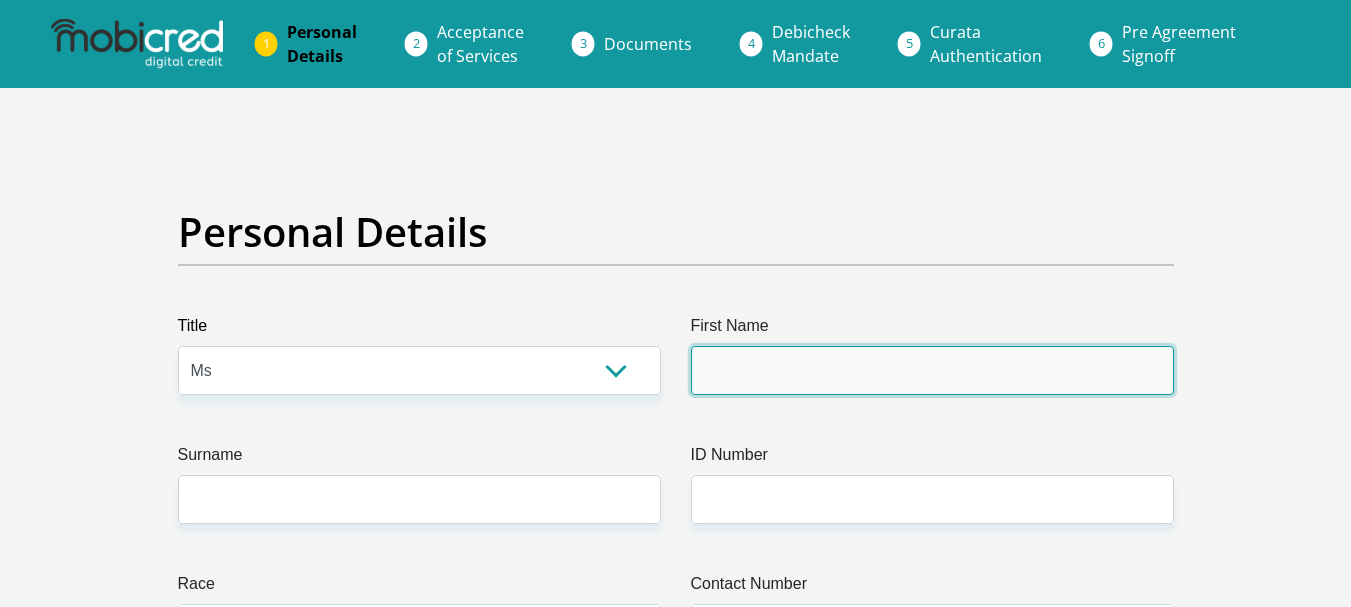 click on "First Name" at bounding box center (932, 370) 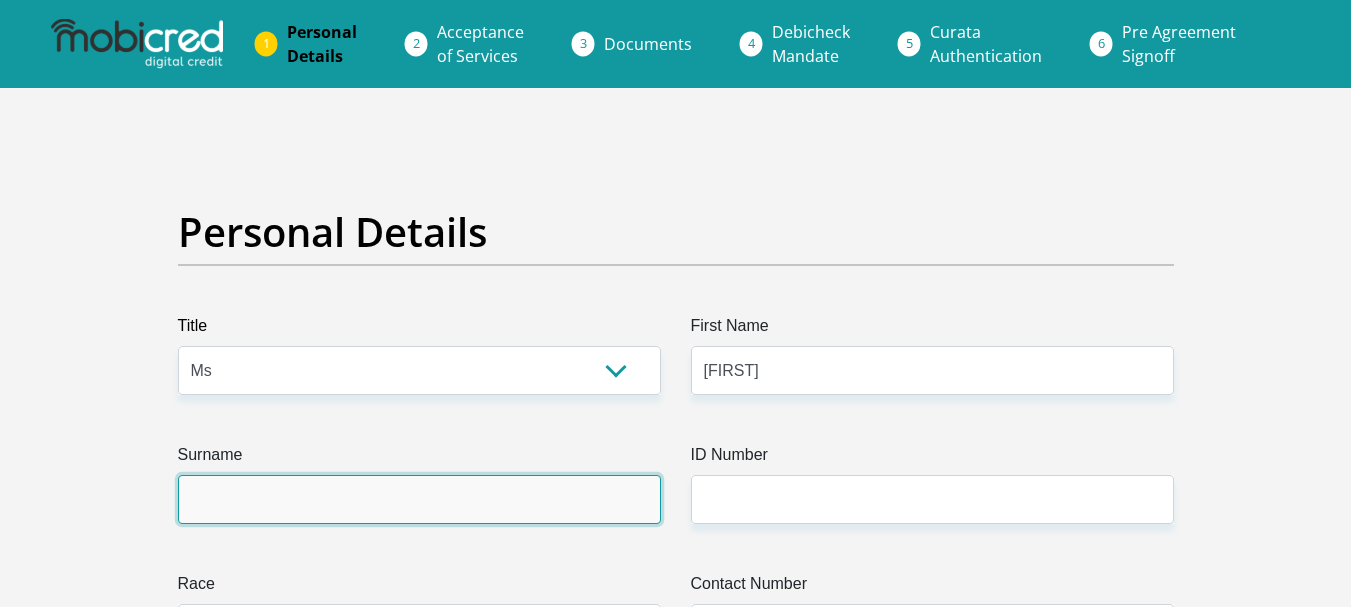type on "[LAST]" 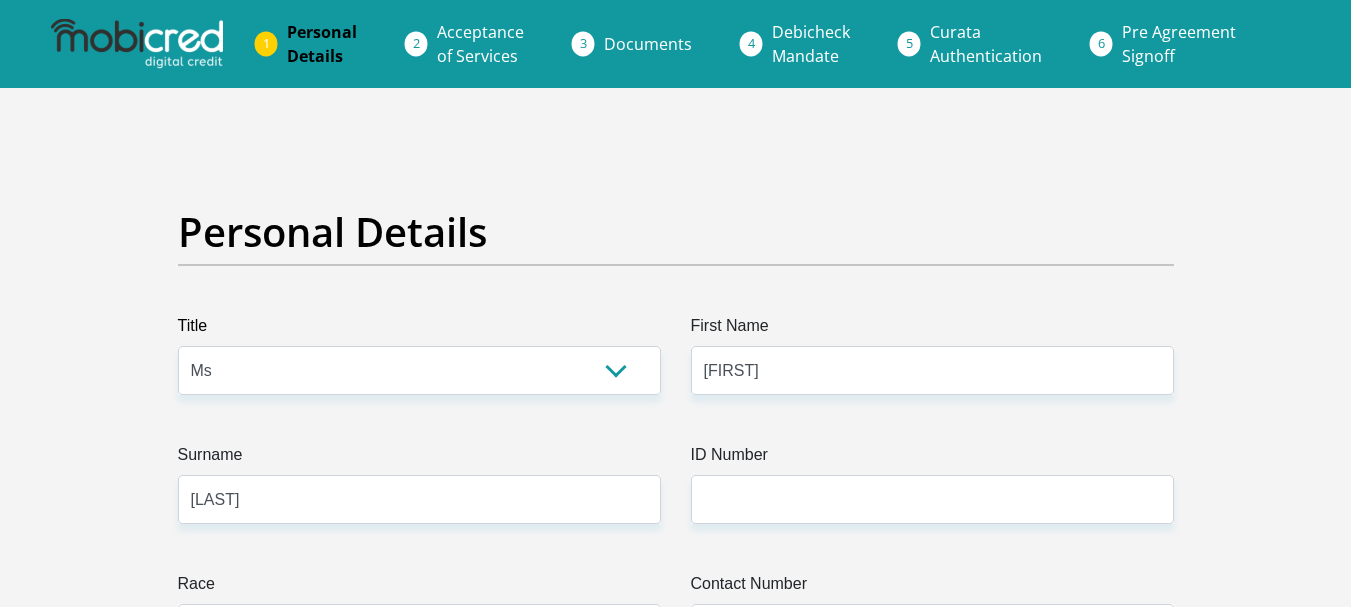 select on "ZAF" 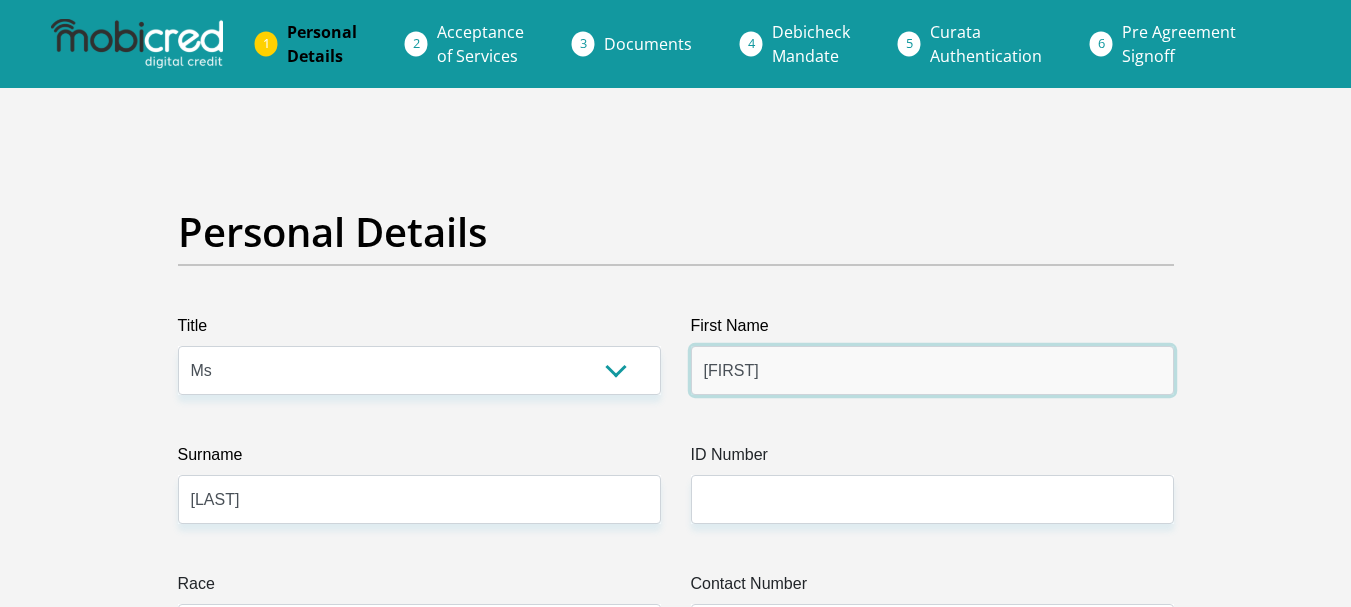 scroll, scrollTop: 200, scrollLeft: 0, axis: vertical 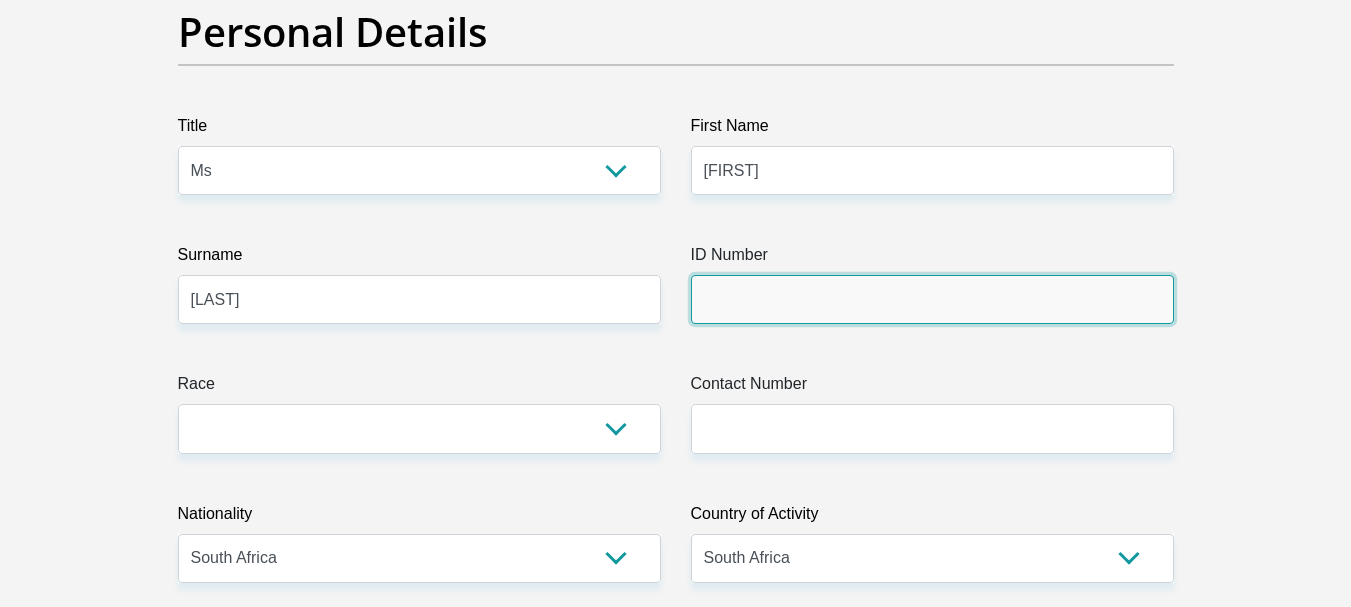 click on "ID Number" at bounding box center (932, 299) 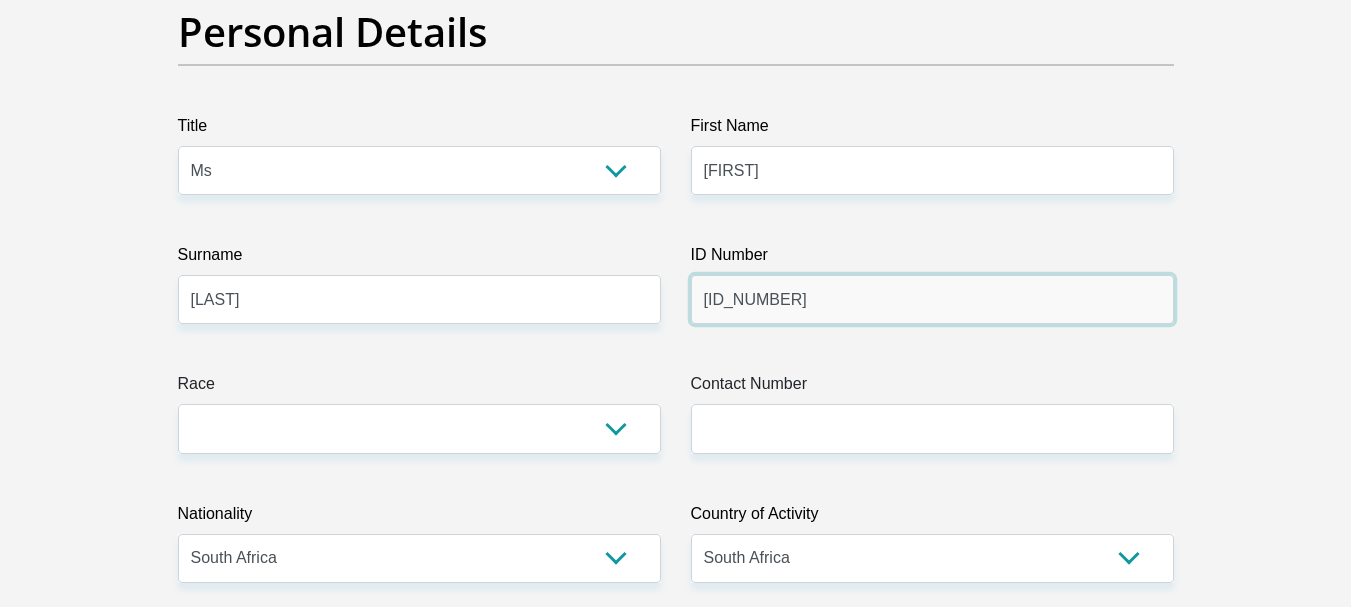 type on "[ID_NUMBER]" 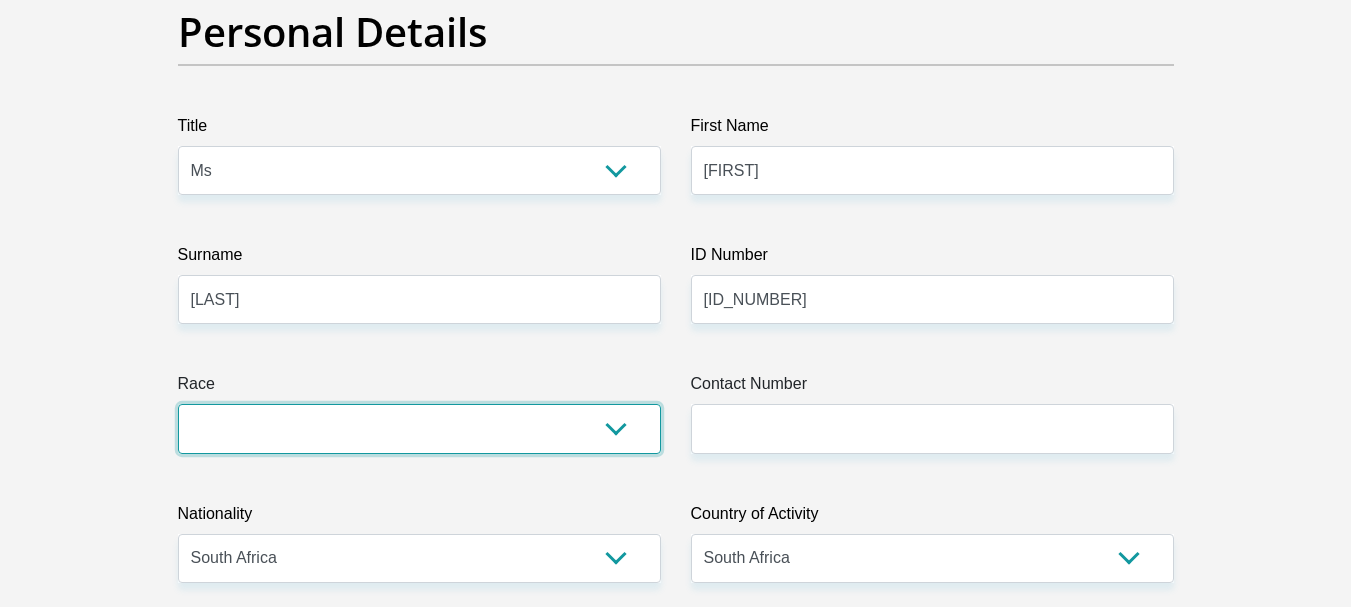 click on "Black
Coloured
Indian
White
Other" at bounding box center [419, 428] 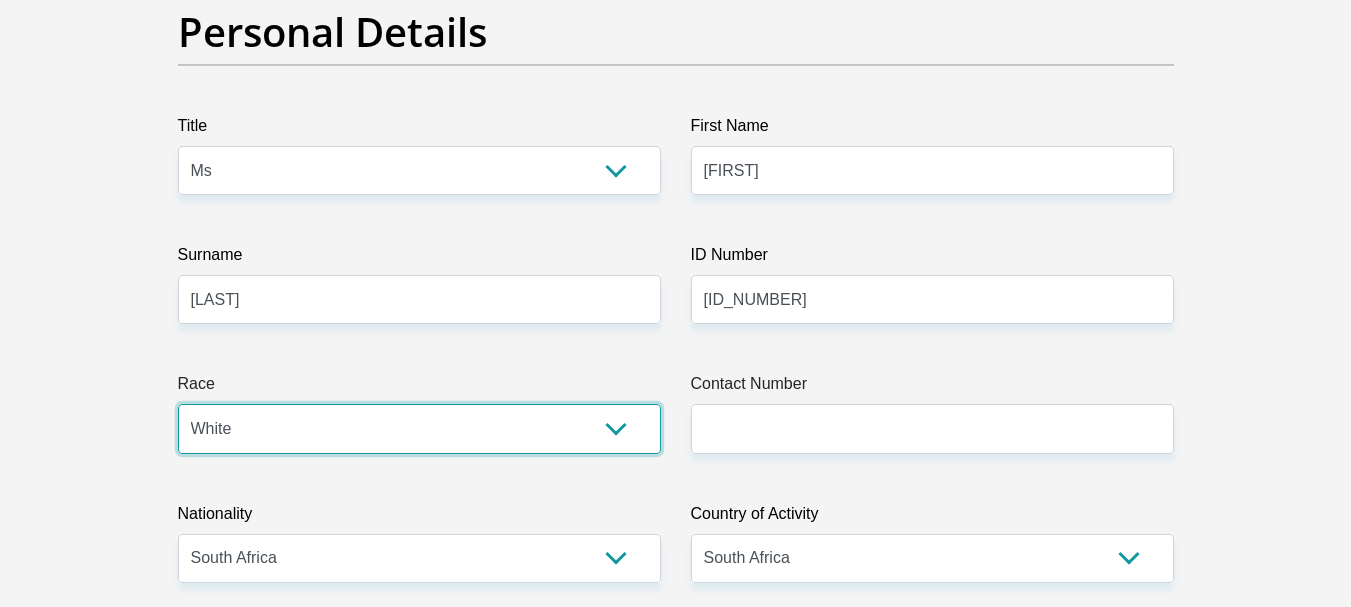 click on "Black
Coloured
Indian
White
Other" at bounding box center (419, 428) 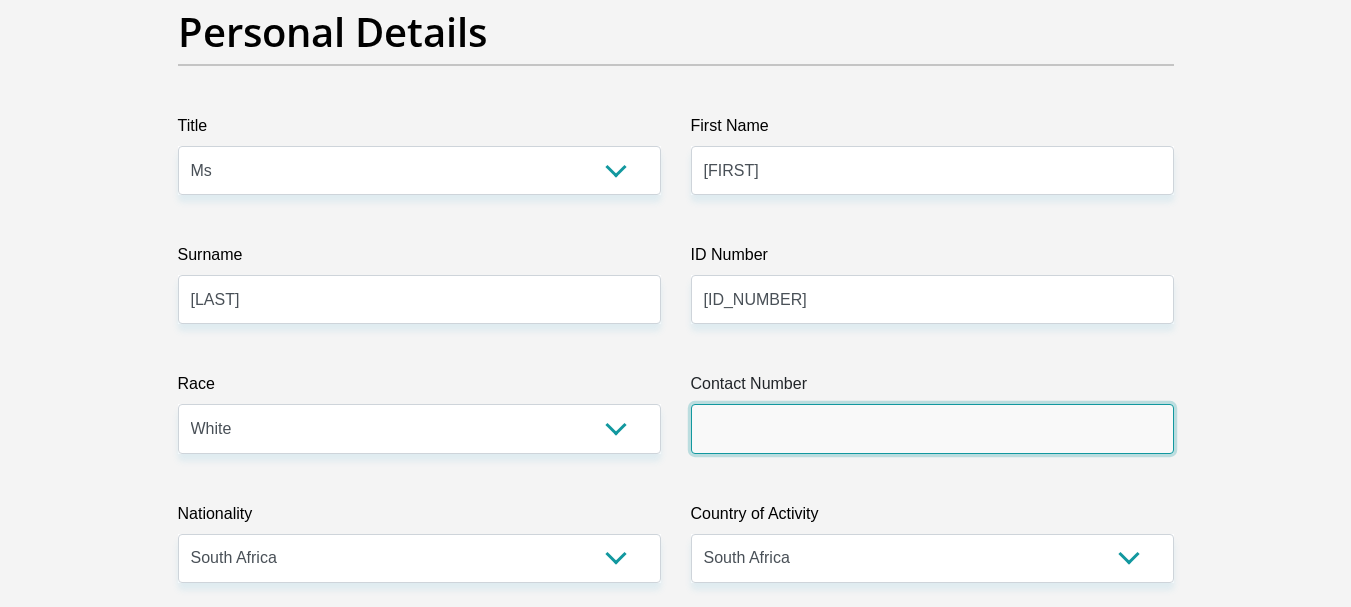 click on "Contact Number" at bounding box center (932, 428) 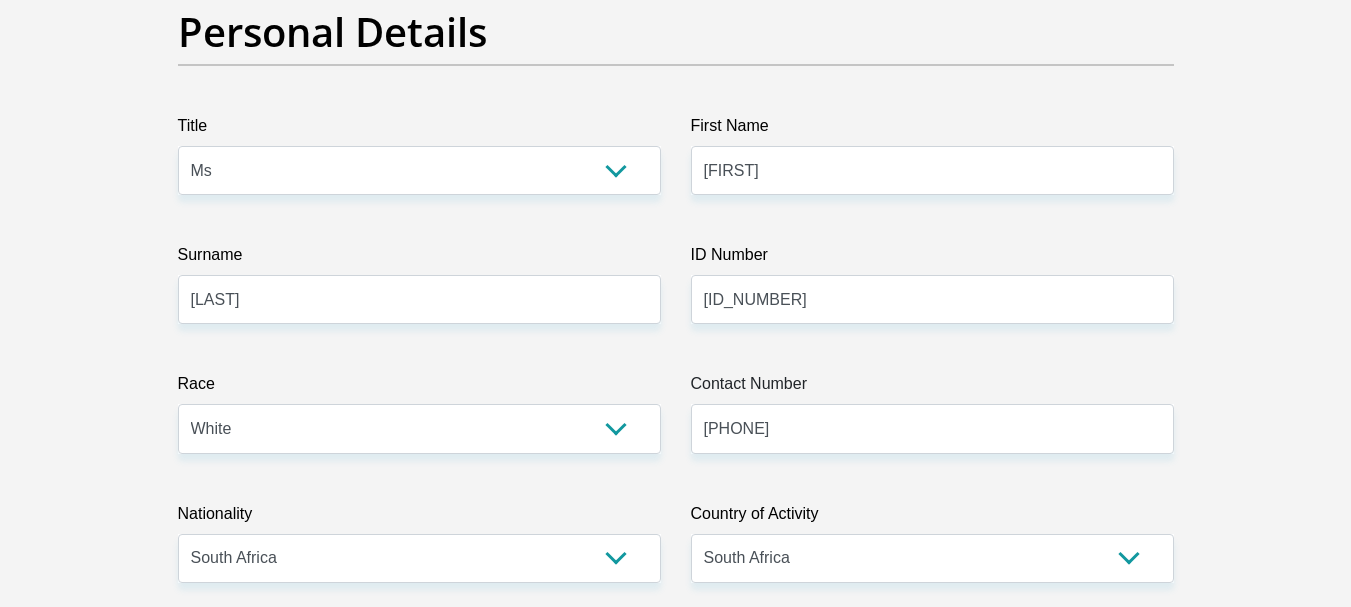 type on "[CITY]" 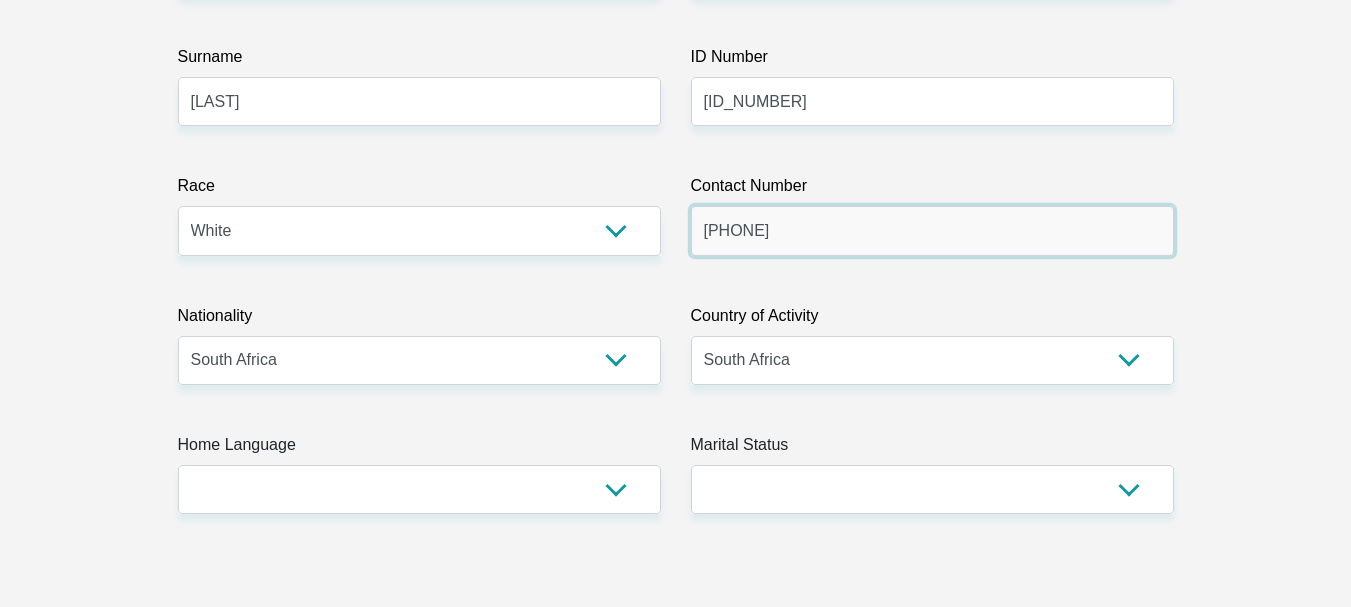 scroll, scrollTop: 400, scrollLeft: 0, axis: vertical 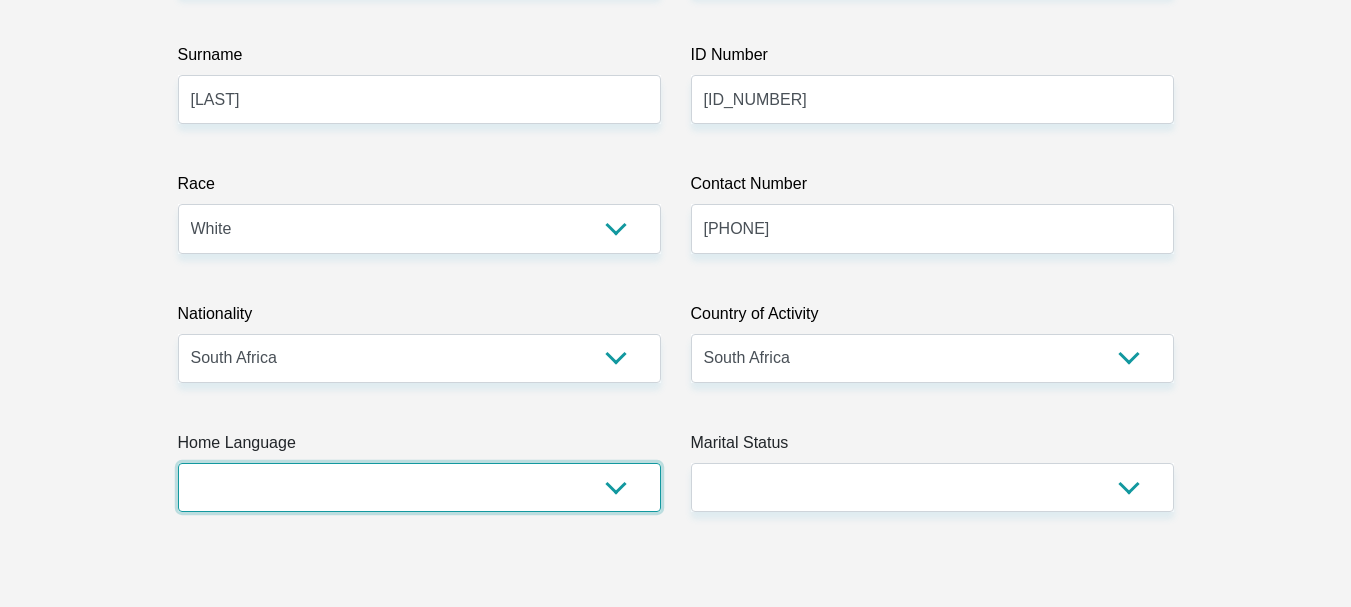 click on "Afrikaans
English
Sepedi
South Ndebele
Southern Sotho
Swati
Tsonga
Tswana
Venda
Xhosa
Zulu
Other" at bounding box center (419, 487) 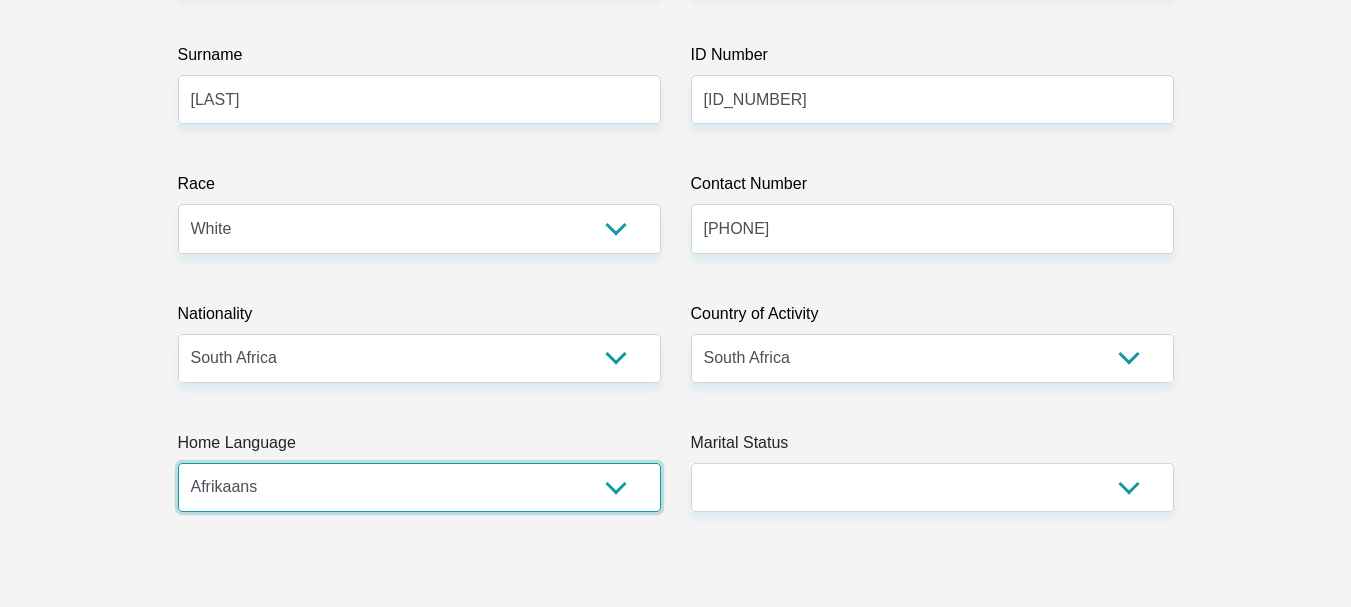 click on "Afrikaans
English
Sepedi
South Ndebele
Southern Sotho
Swati
Tsonga
Tswana
Venda
Xhosa
Zulu
Other" at bounding box center (419, 487) 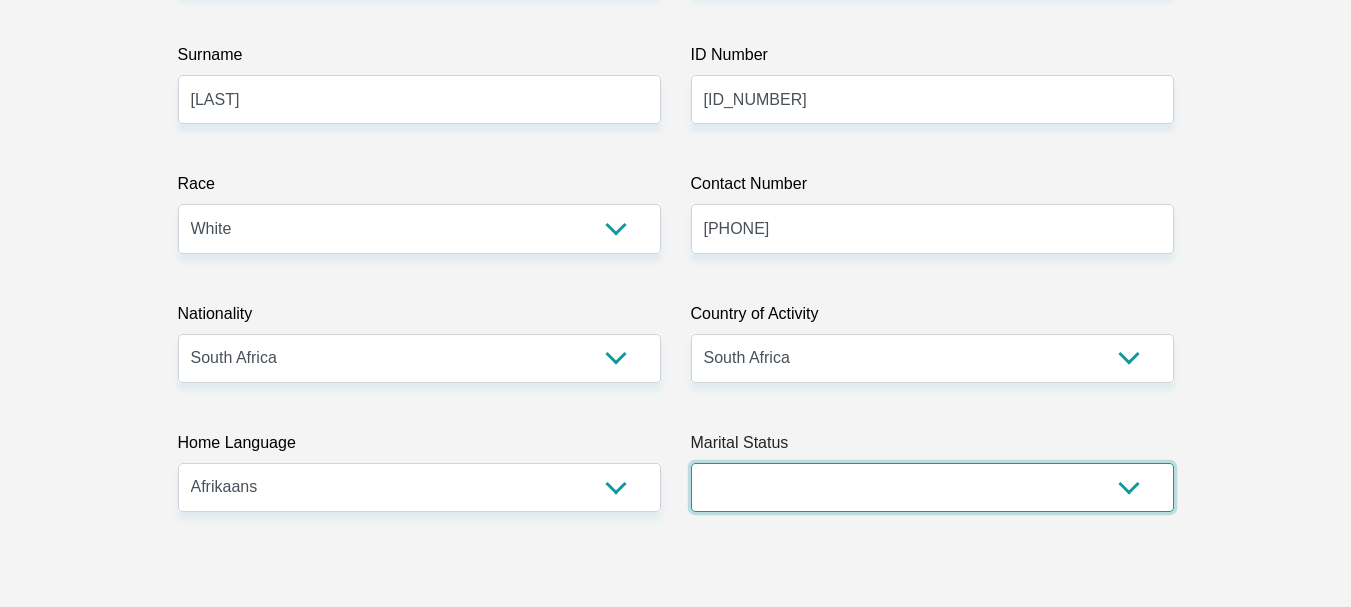 click on "Married ANC
Single
Divorced
Widowed
Married COP or Customary Law" at bounding box center [932, 487] 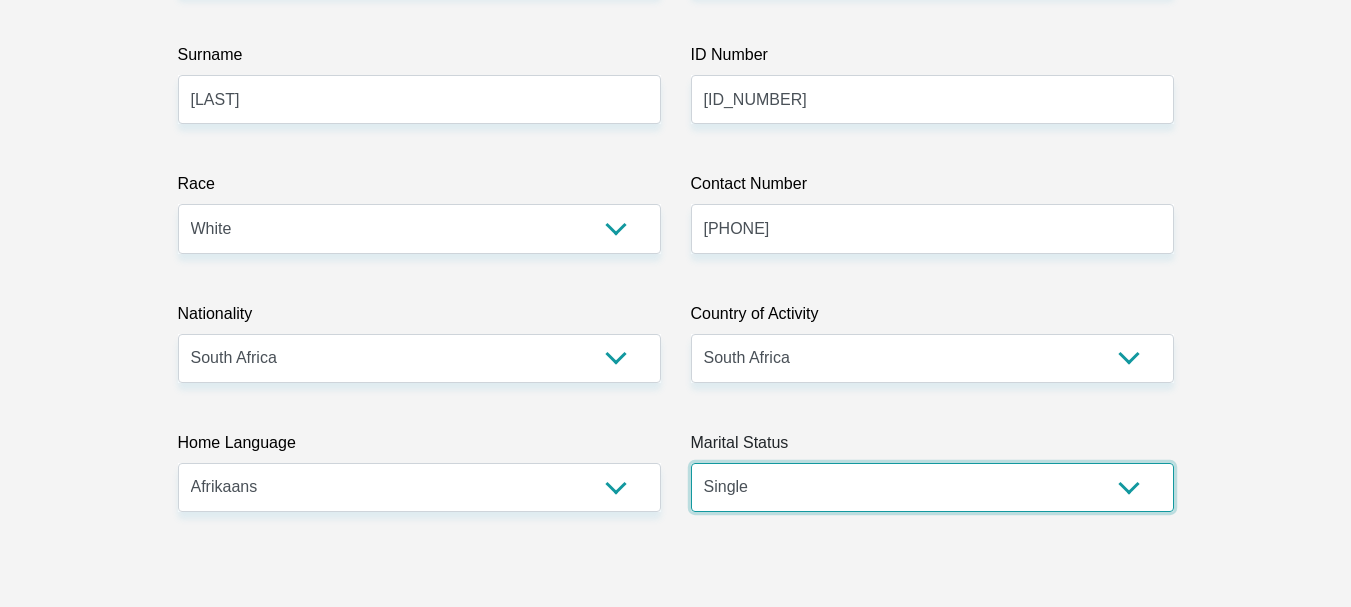 click on "Married ANC
Single
Divorced
Widowed
Married COP or Customary Law" at bounding box center [932, 487] 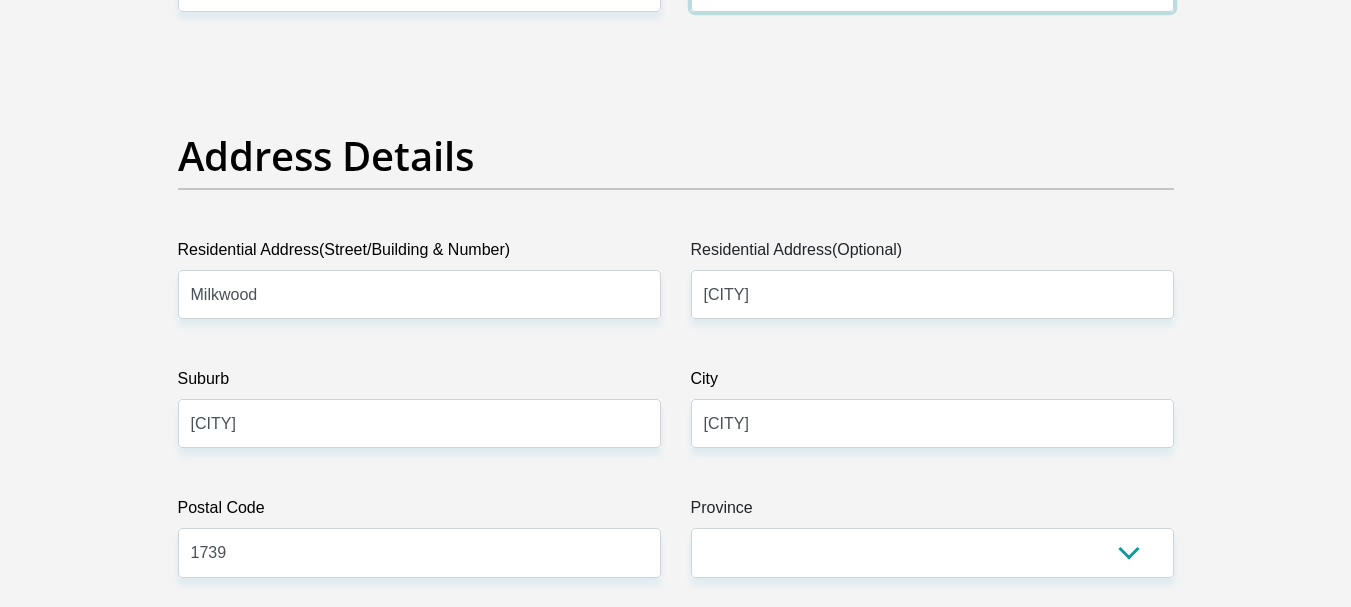 scroll, scrollTop: 1000, scrollLeft: 0, axis: vertical 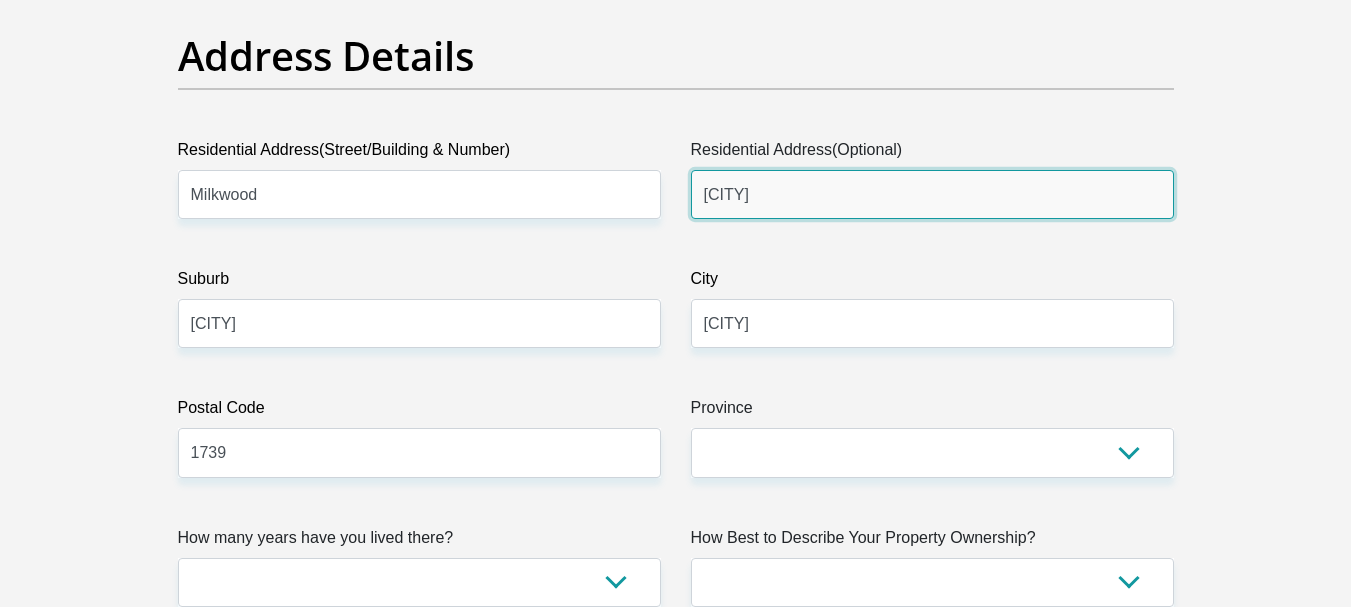drag, startPoint x: 804, startPoint y: 195, endPoint x: 696, endPoint y: 200, distance: 108.11568 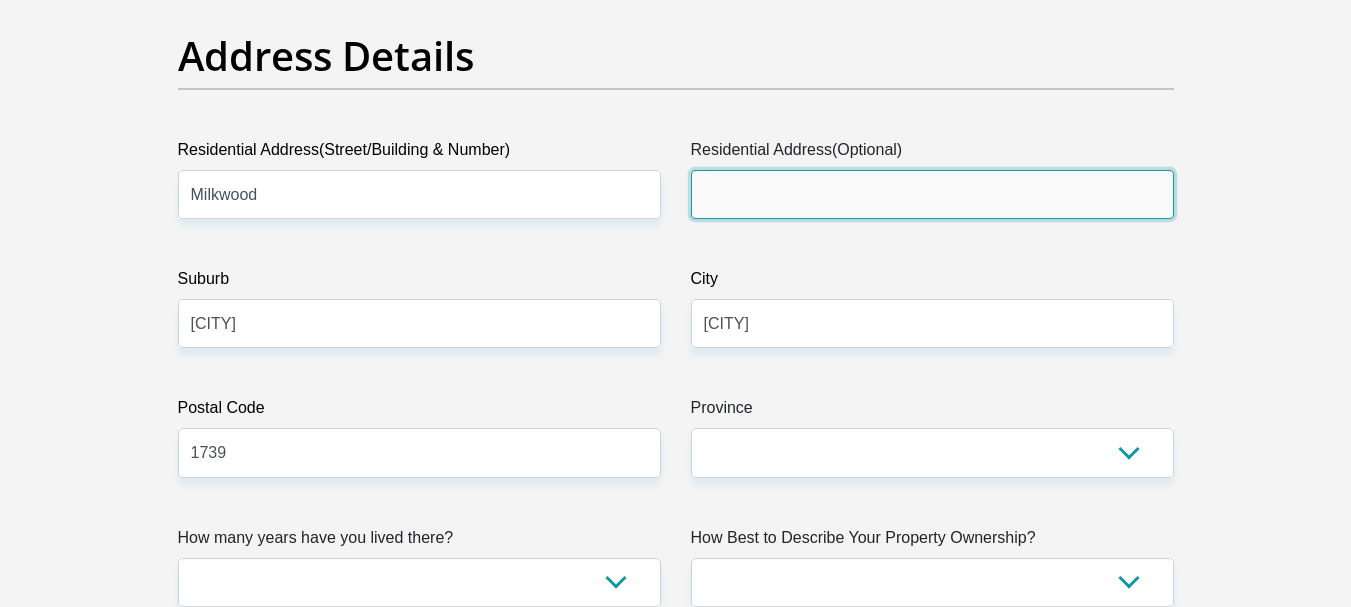 type 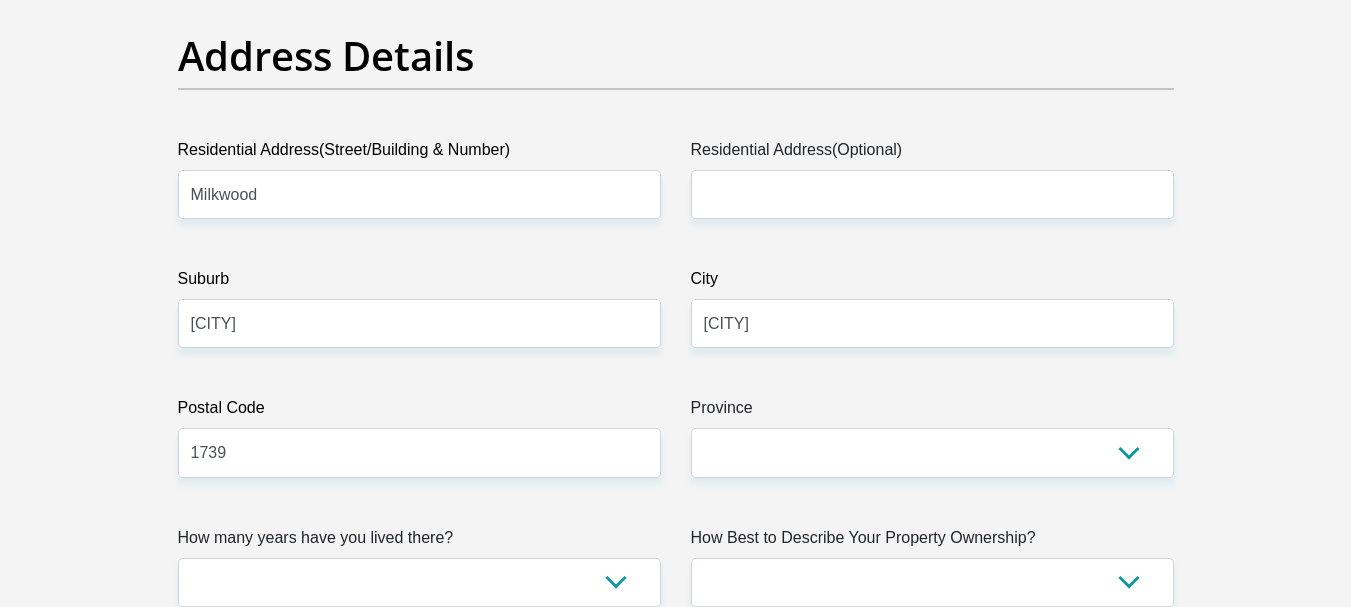 click on "[NATIONALITY]" at bounding box center (676, 2567) 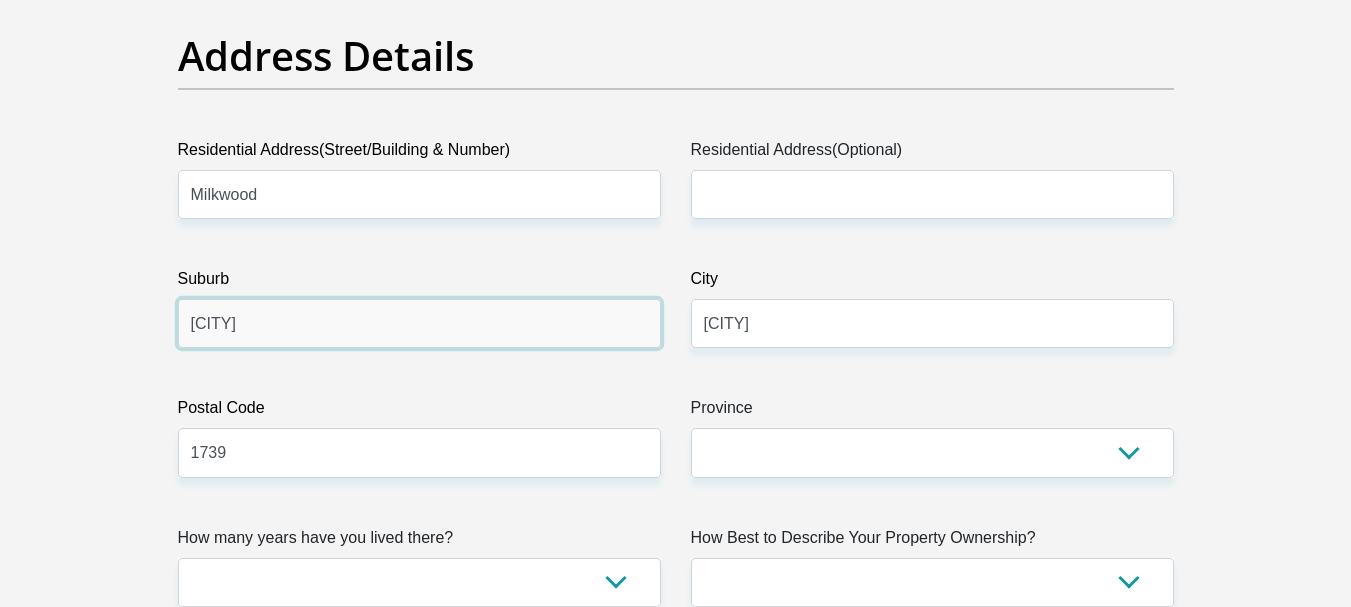 drag, startPoint x: 398, startPoint y: 320, endPoint x: 166, endPoint y: 320, distance: 232 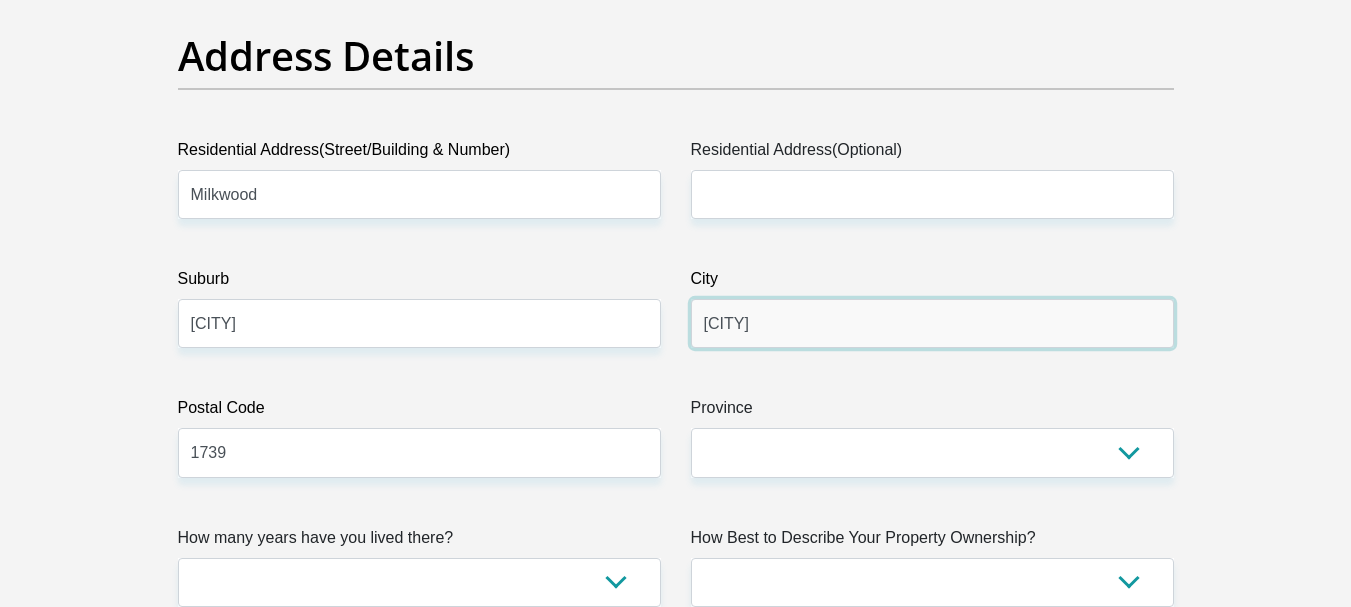 drag, startPoint x: 863, startPoint y: 315, endPoint x: 684, endPoint y: 318, distance: 179.02513 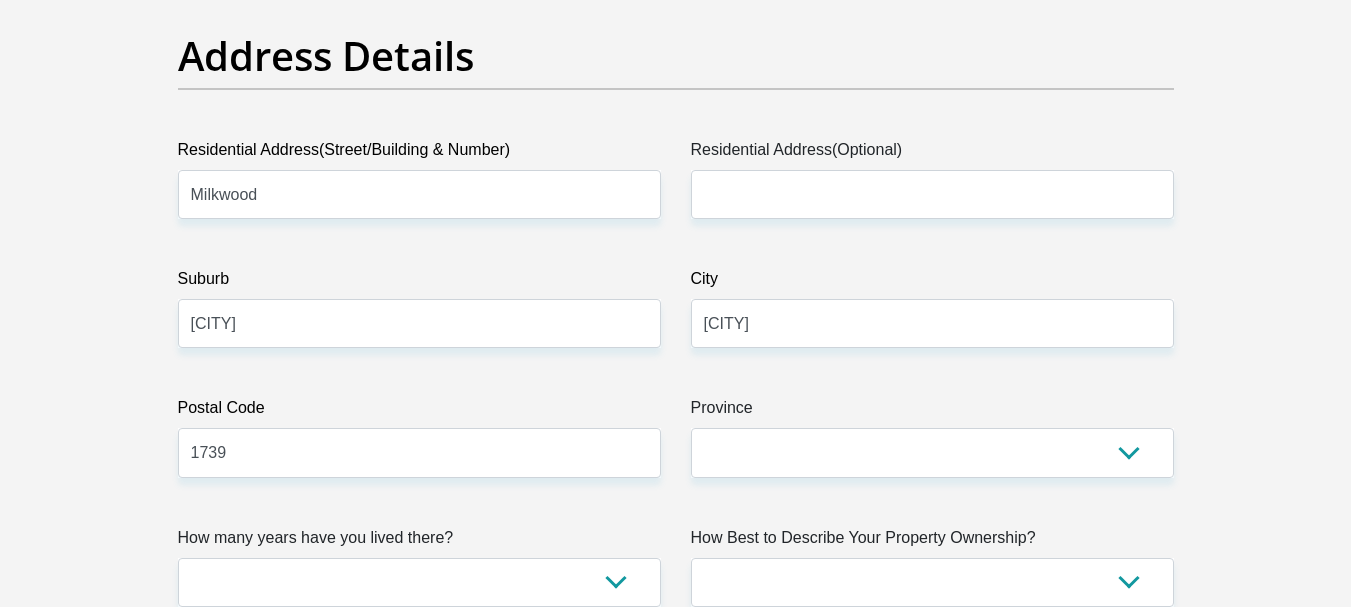 click on "Personal Details
Title
Mr
Ms
Mrs
Dr
Other
First Name
[FIRST]
Surname
[LAST]
ID Number
[ID_NUMBER]
Please input valid ID number
Race
Black
Coloured
Indian
White
Other
Contact Number
[PHONE]
Please input valid contact number
Nationality
South Africa
Afghanistan  Aland Islands  Albania  Algeria" at bounding box center (676, 2573) 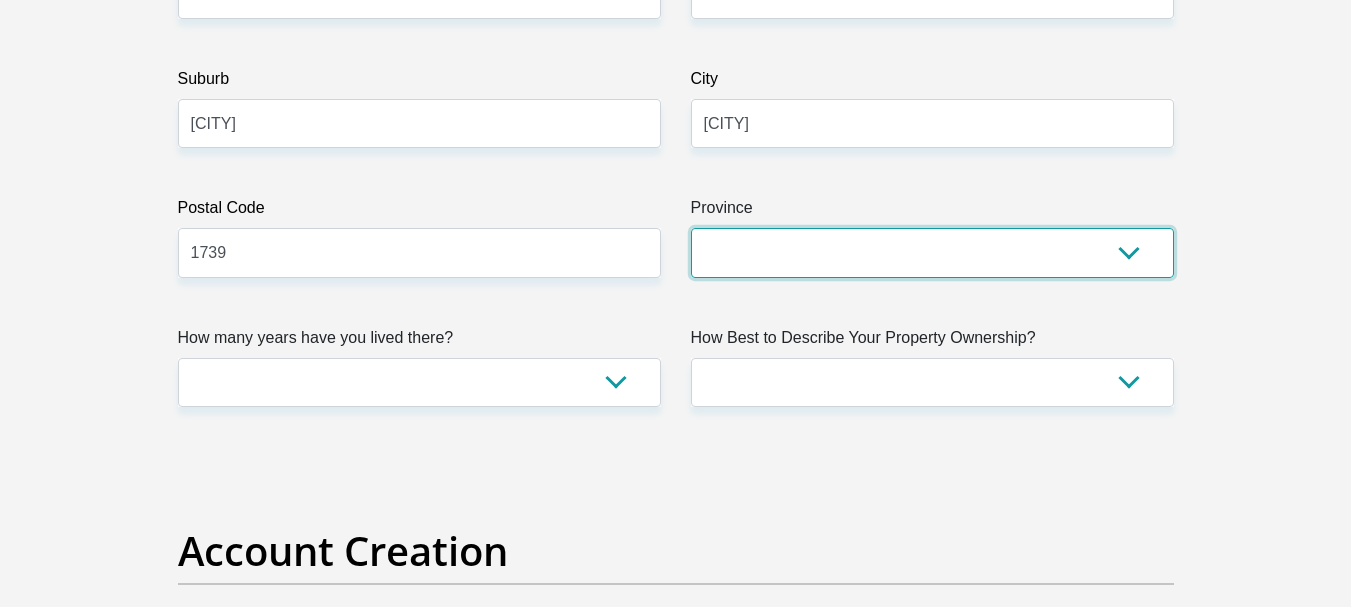 click on "Eastern Cape
Free State
Gauteng
KwaZulu-Natal
Limpopo
Mpumalanga
Northern Cape
North West
Western Cape" at bounding box center (932, 252) 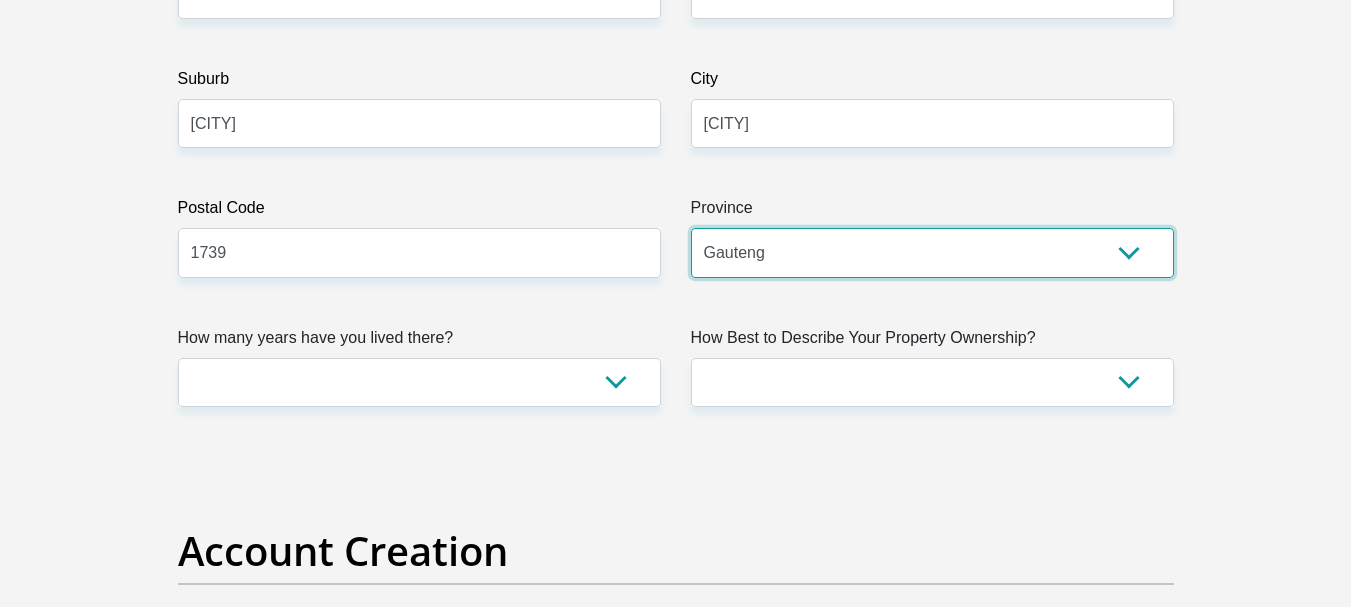 click on "Eastern Cape
Free State
Gauteng
KwaZulu-Natal
Limpopo
Mpumalanga
Northern Cape
North West
Western Cape" at bounding box center [932, 252] 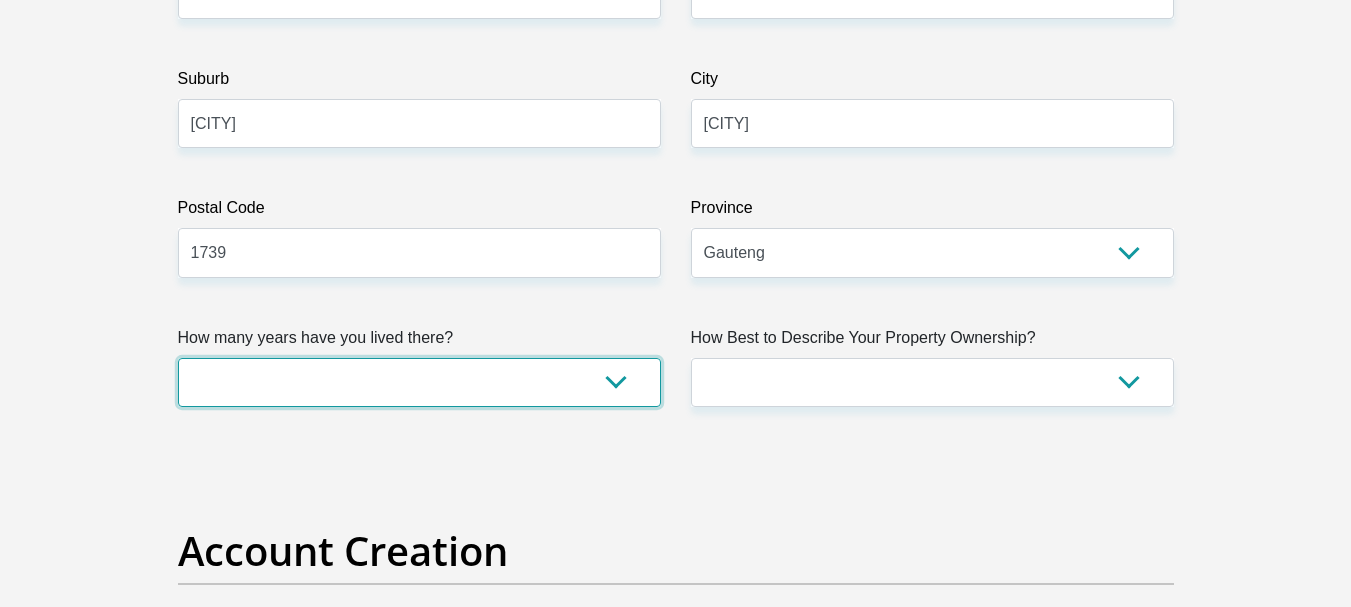 click on "less than 1 year
1-3 years
3-5 years
5+ years" at bounding box center [419, 382] 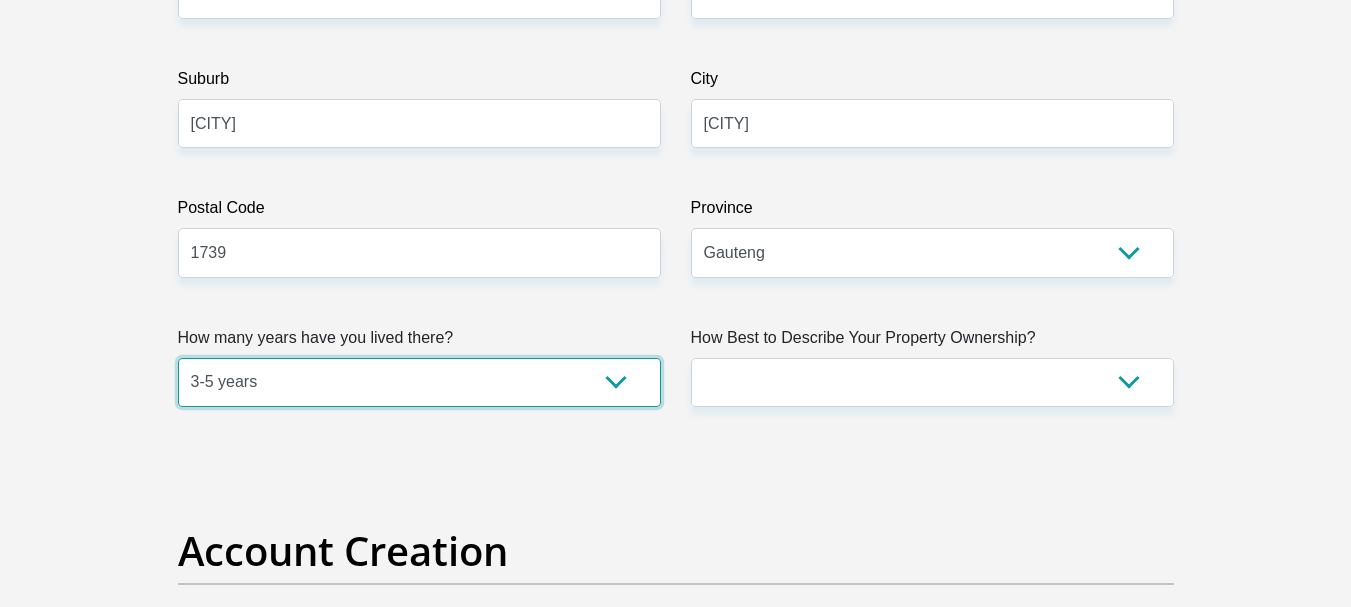 click on "less than 1 year
1-3 years
3-5 years
5+ years" at bounding box center (419, 382) 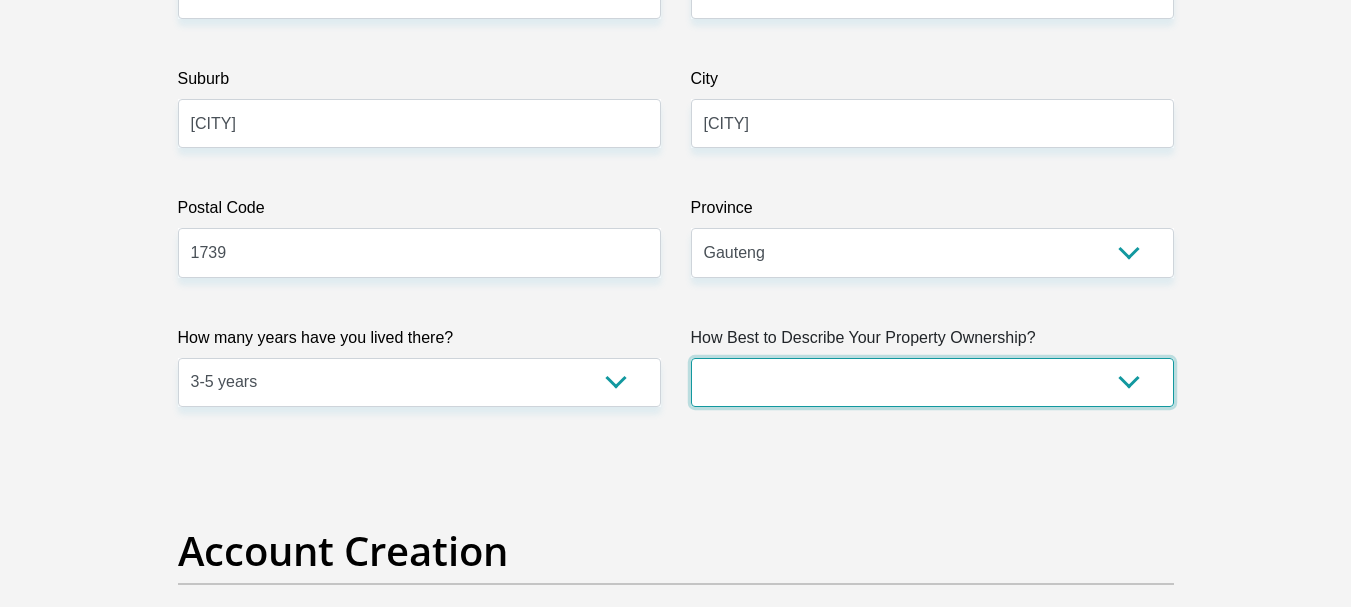 click on "Owned
Rented
Family Owned
Company Dwelling" at bounding box center [932, 382] 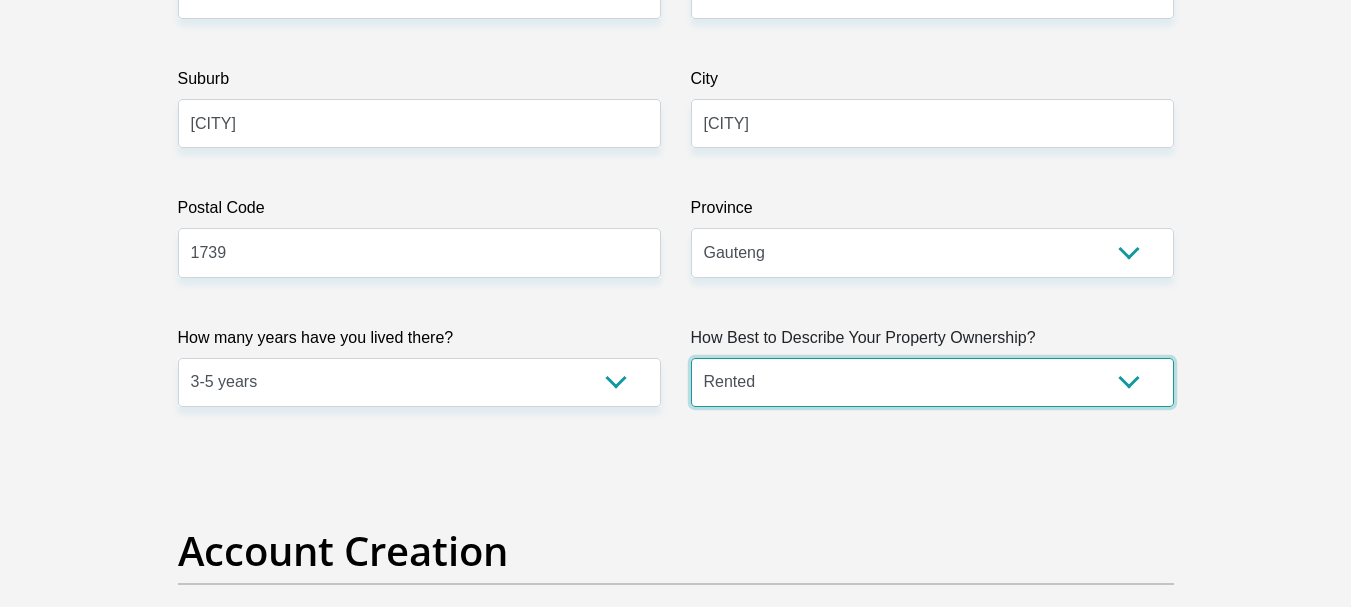 click on "Owned
Rented
Family Owned
Company Dwelling" at bounding box center [932, 382] 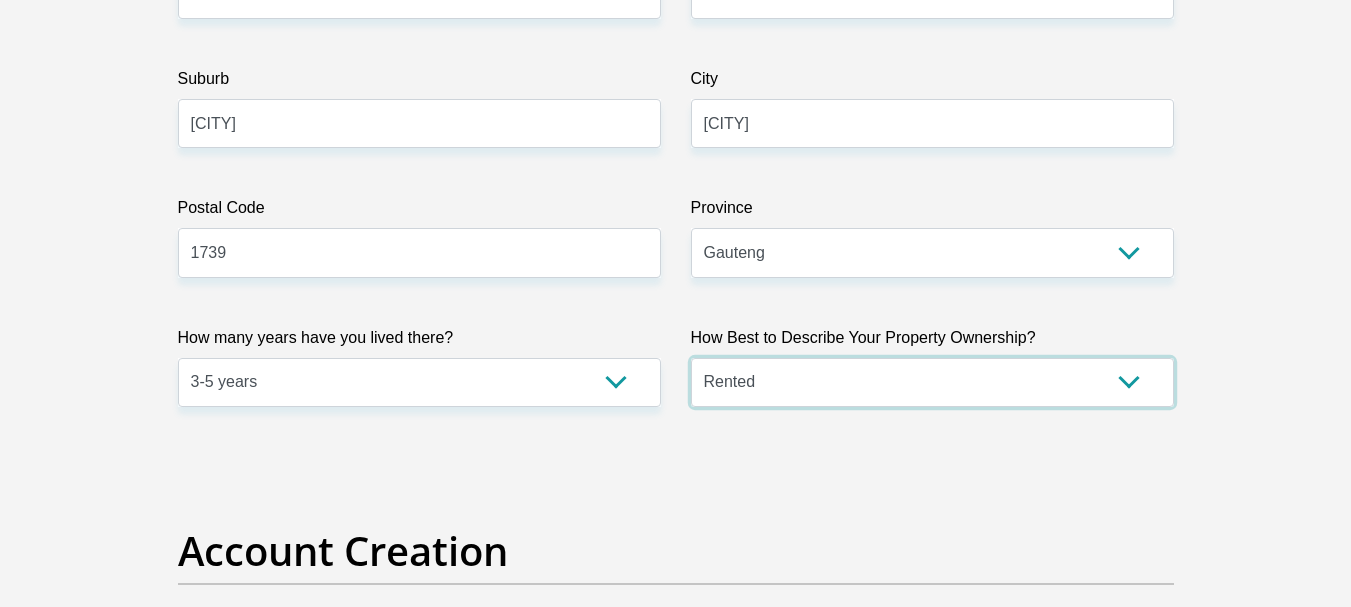 scroll, scrollTop: 1500, scrollLeft: 0, axis: vertical 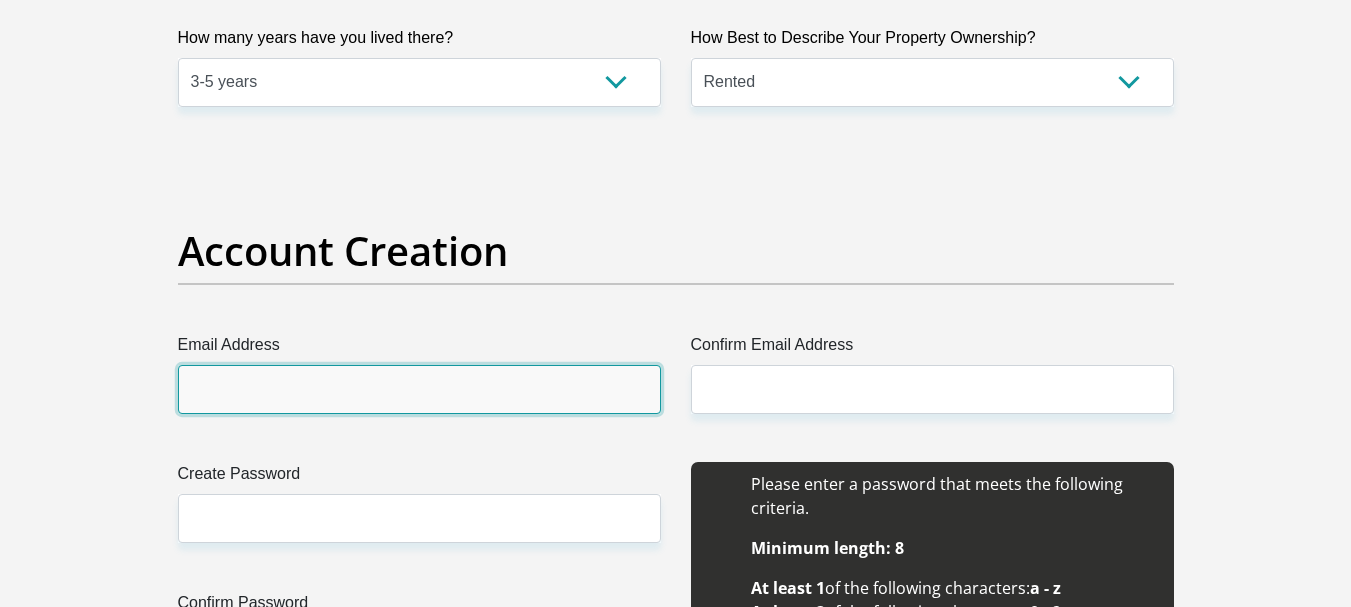click on "Email Address" at bounding box center (419, 389) 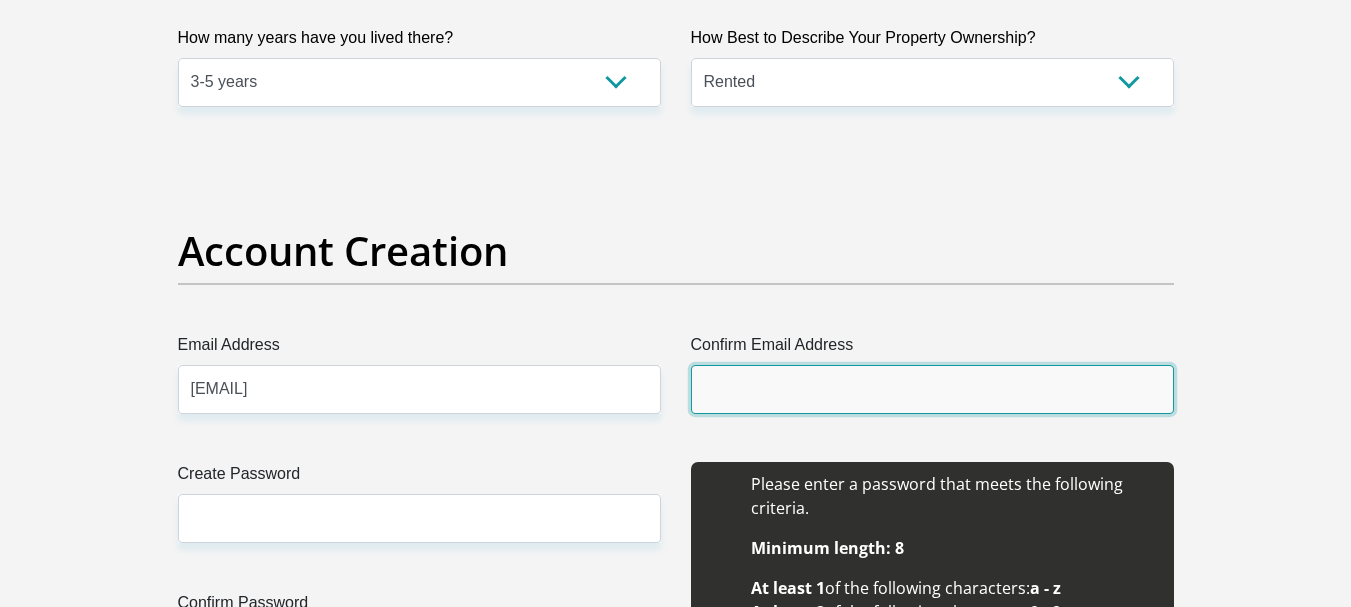type on "[EMAIL]" 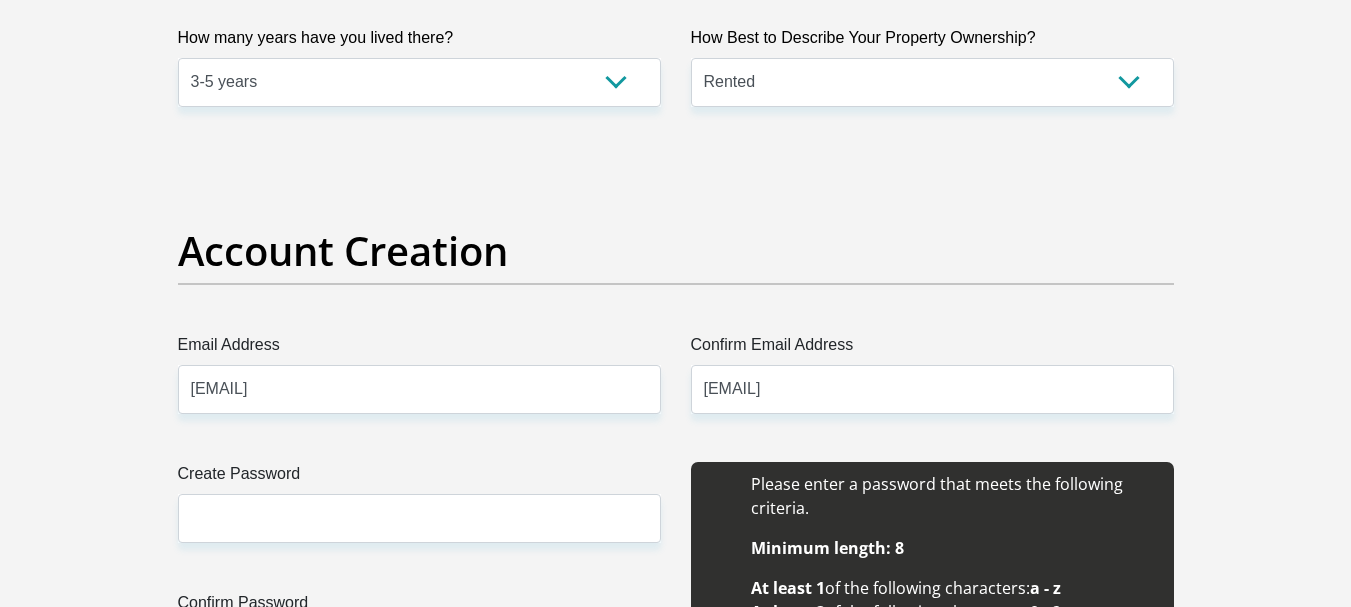 type 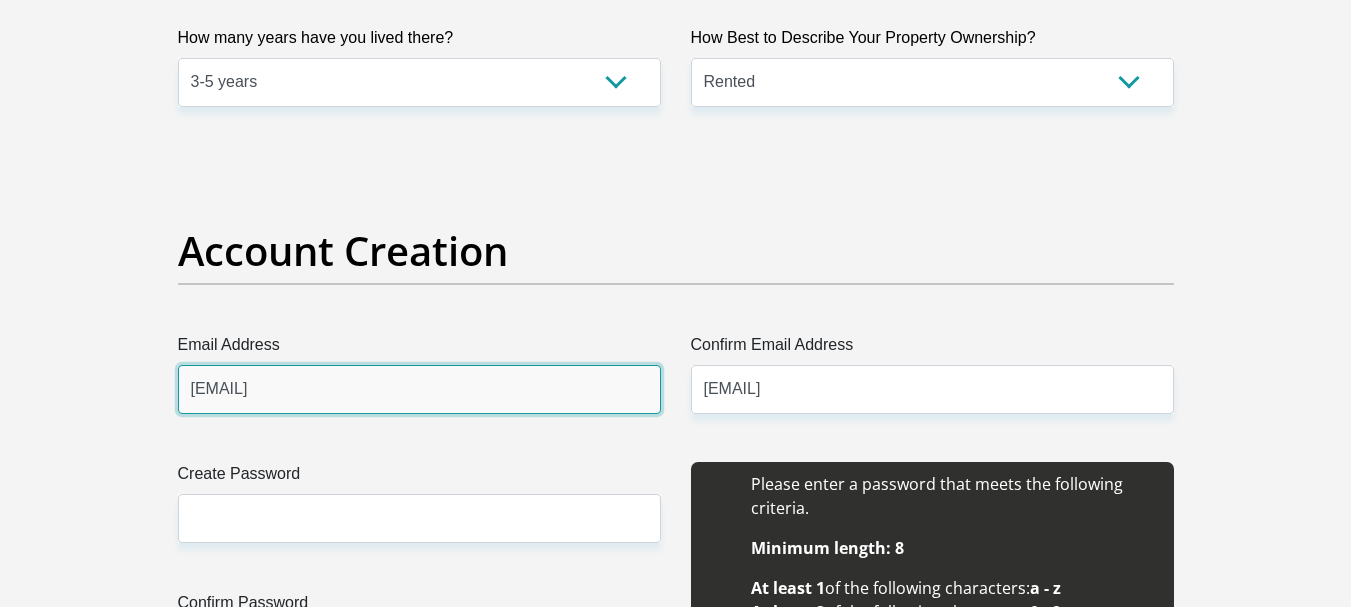 type 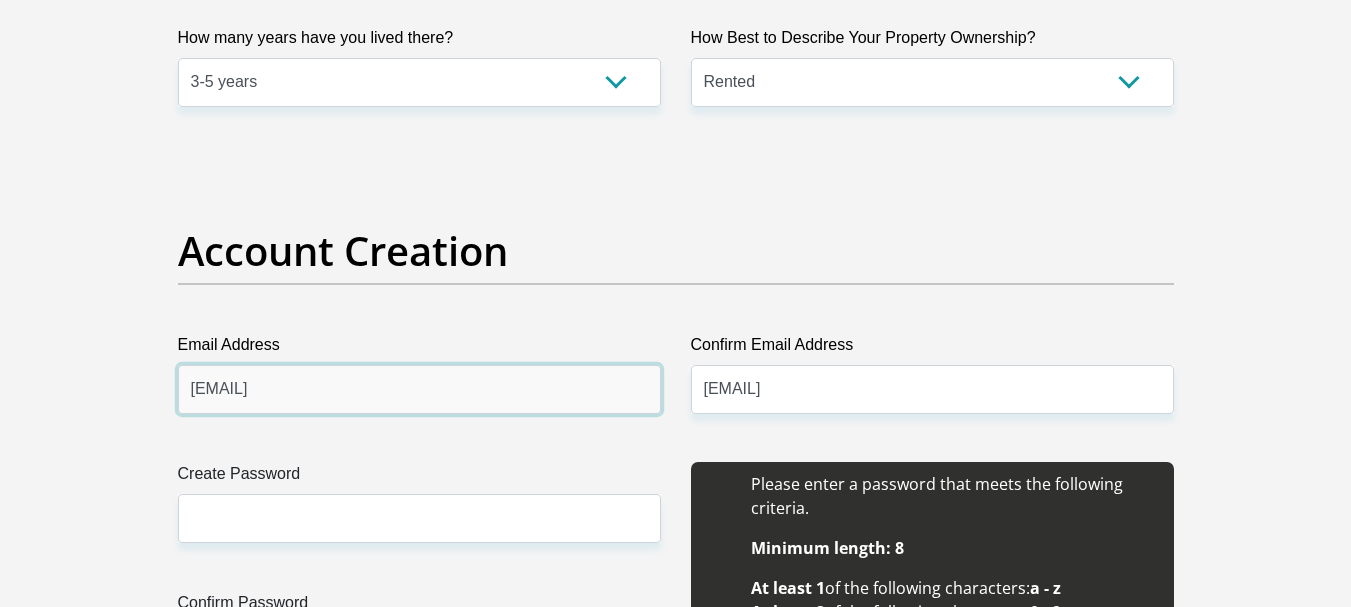 scroll, scrollTop: 1700, scrollLeft: 0, axis: vertical 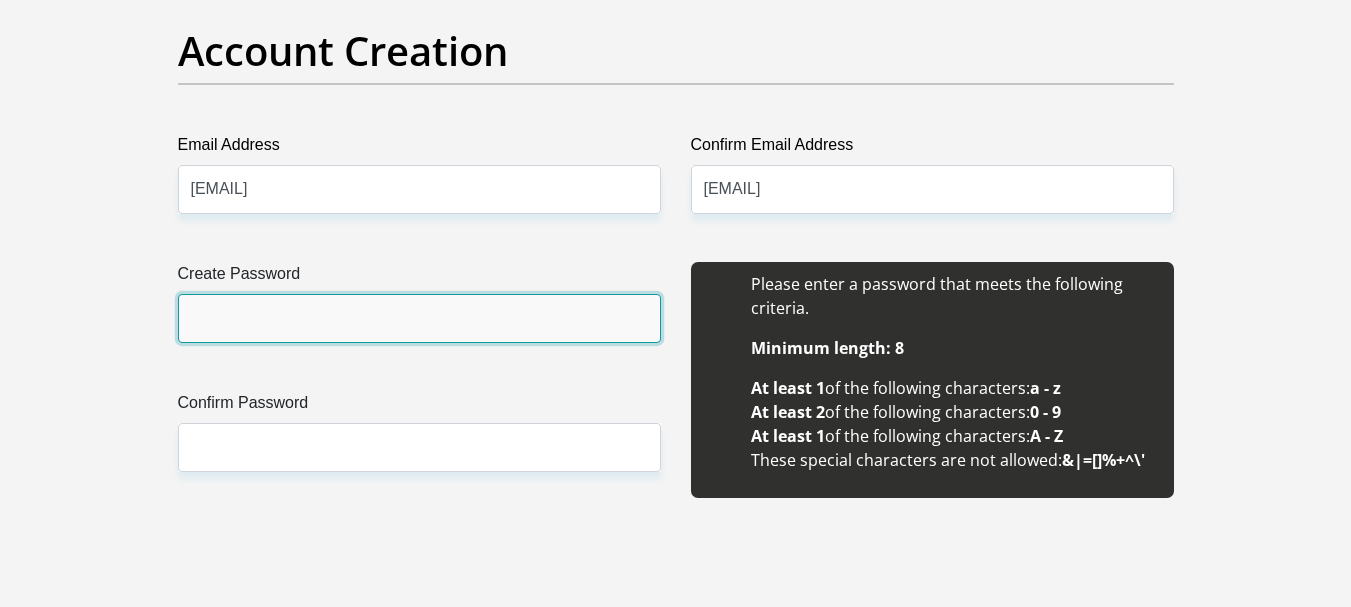 click on "Create Password" at bounding box center [419, 318] 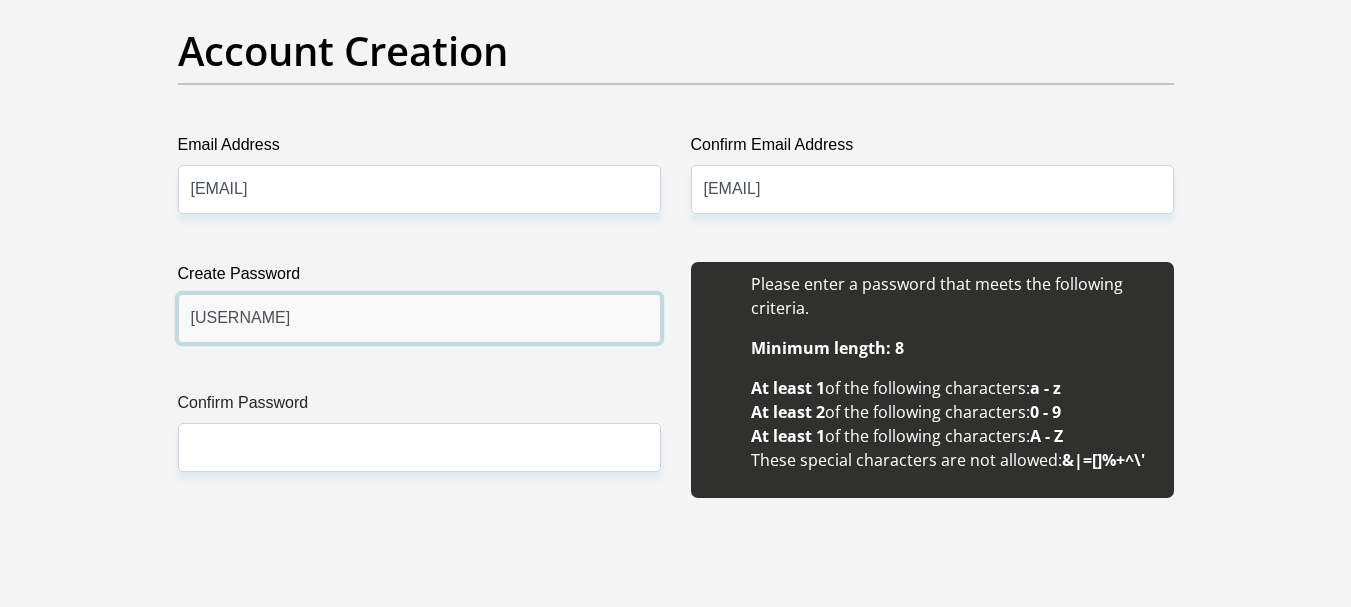 drag, startPoint x: 245, startPoint y: 319, endPoint x: 286, endPoint y: 313, distance: 41.4367 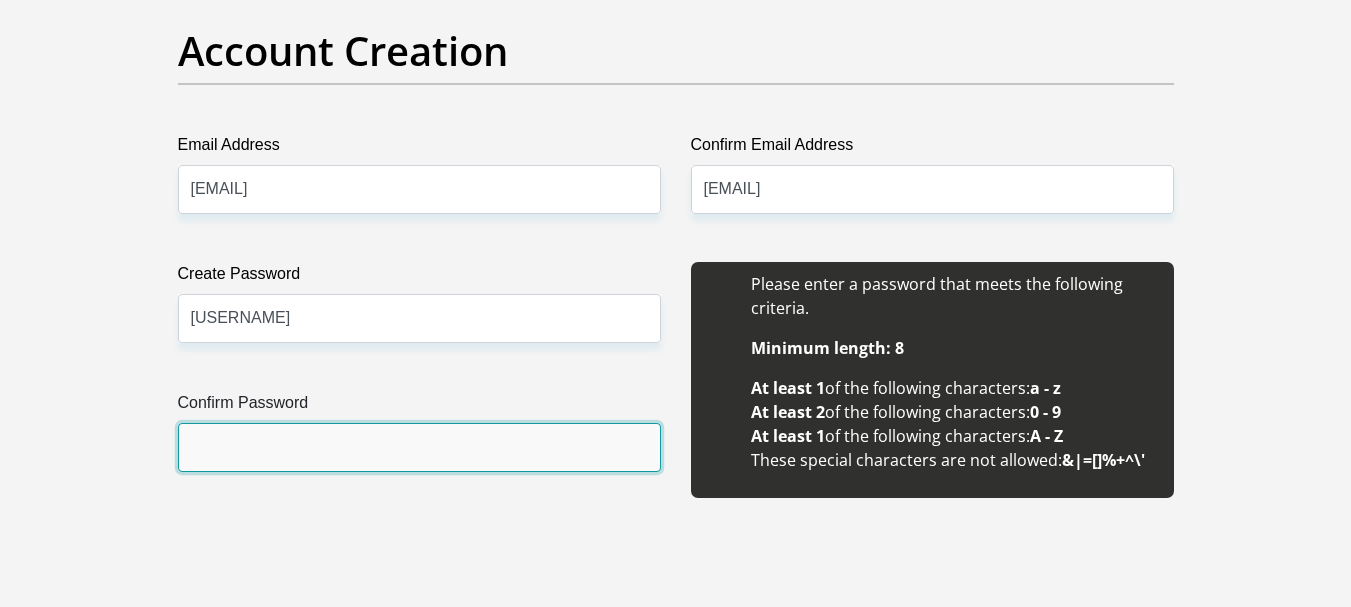 click on "Confirm Password" at bounding box center [419, 447] 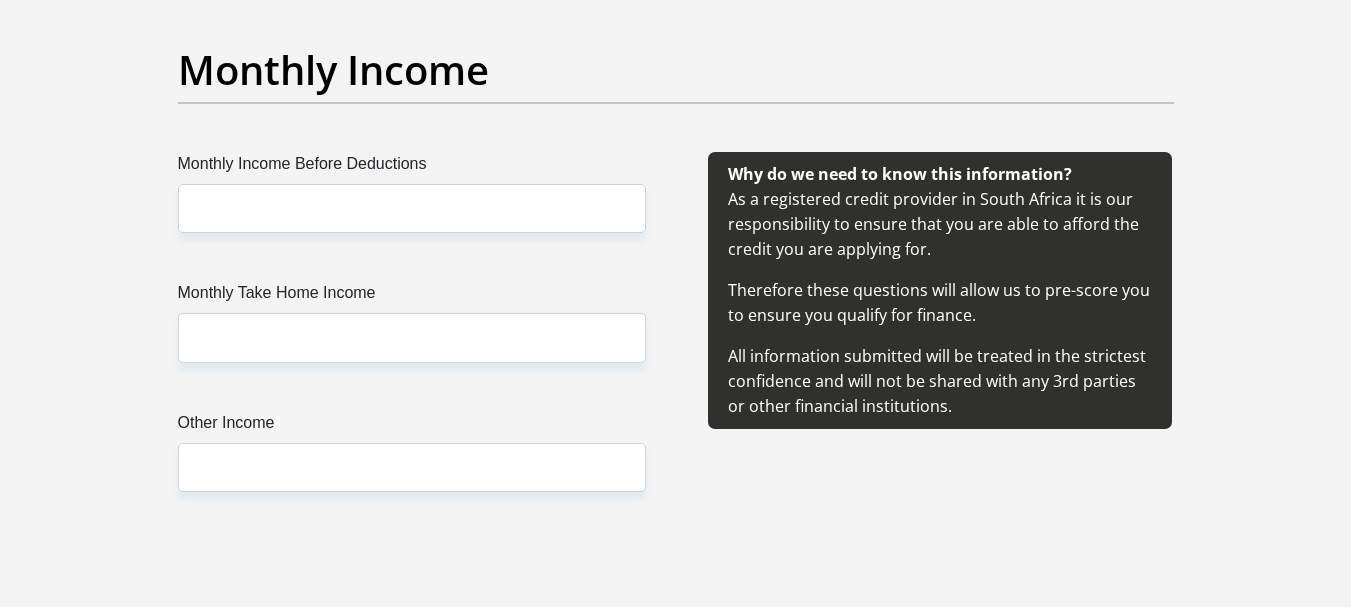 scroll, scrollTop: 2300, scrollLeft: 0, axis: vertical 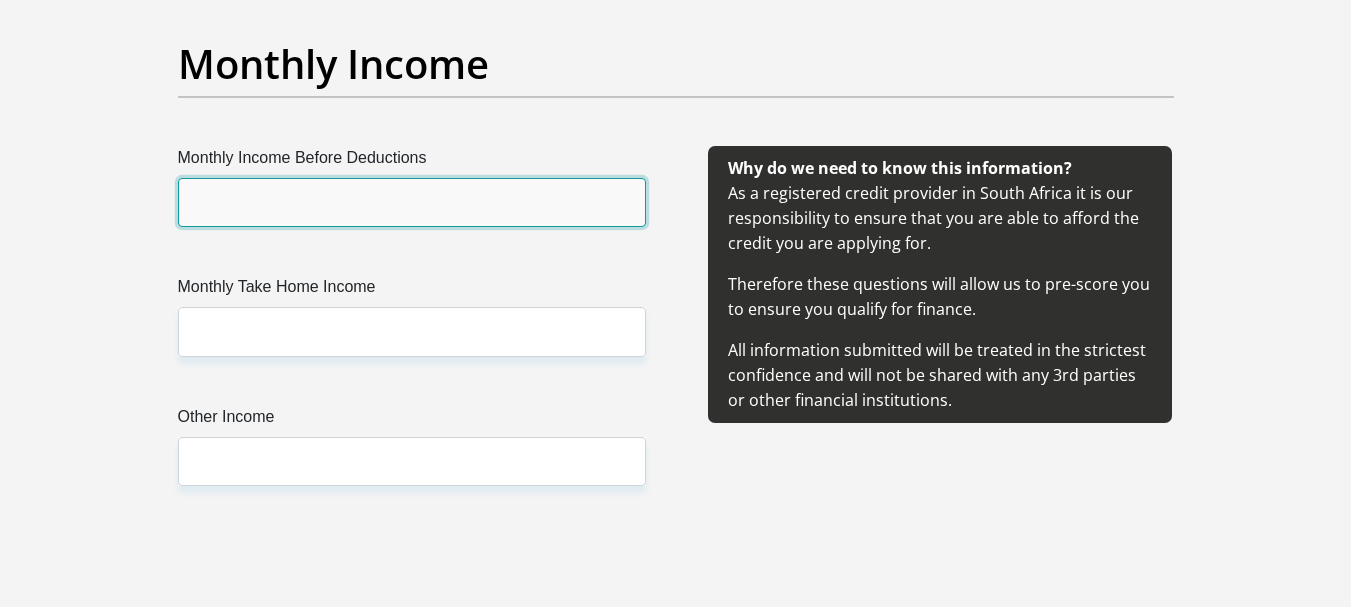 click on "Monthly Income Before Deductions" at bounding box center (412, 202) 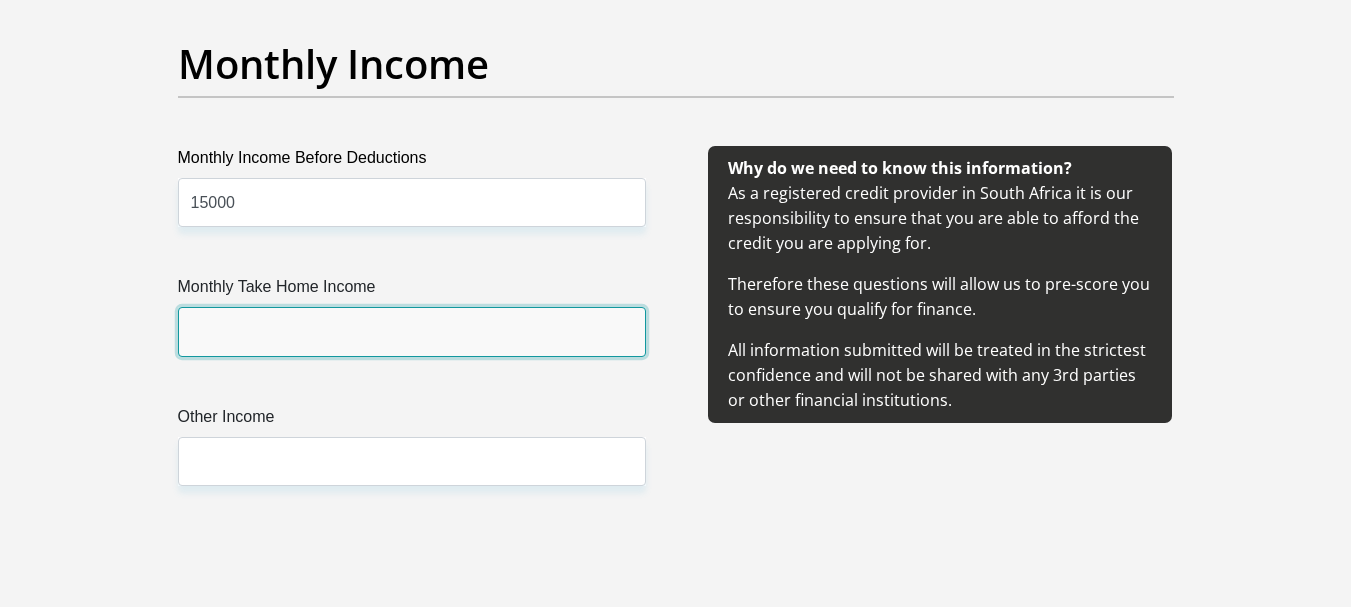 click on "Monthly Take Home Income" at bounding box center (412, 331) 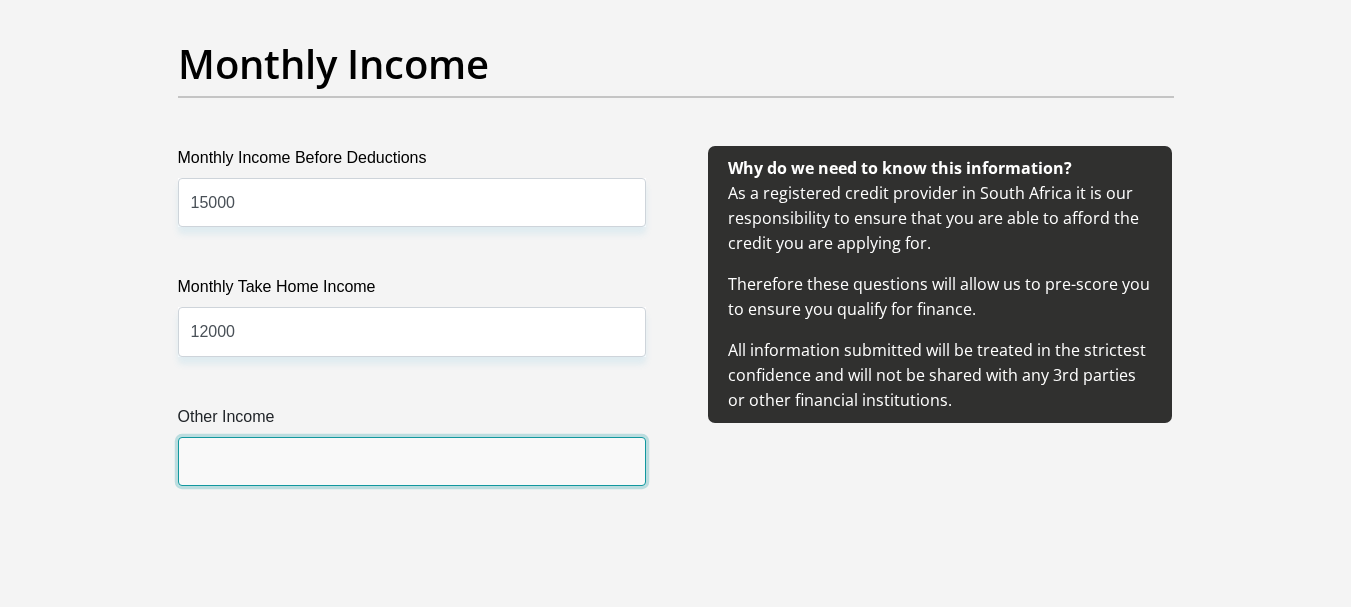 click on "Other Income" at bounding box center (412, 461) 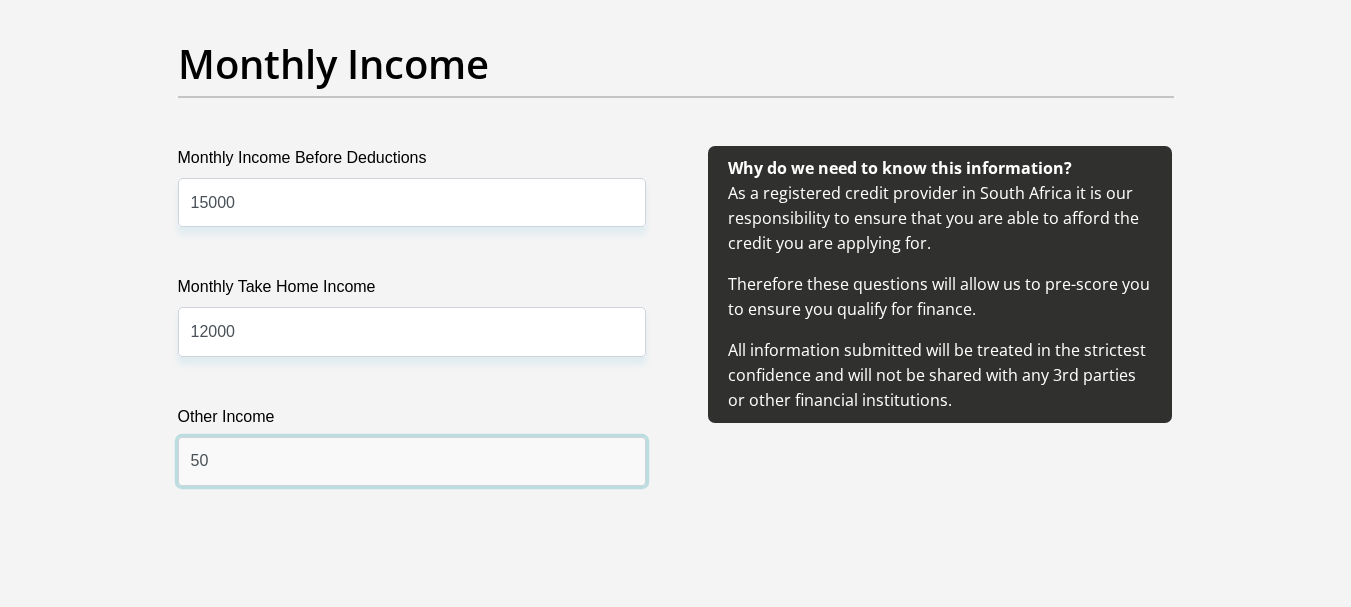type on "5" 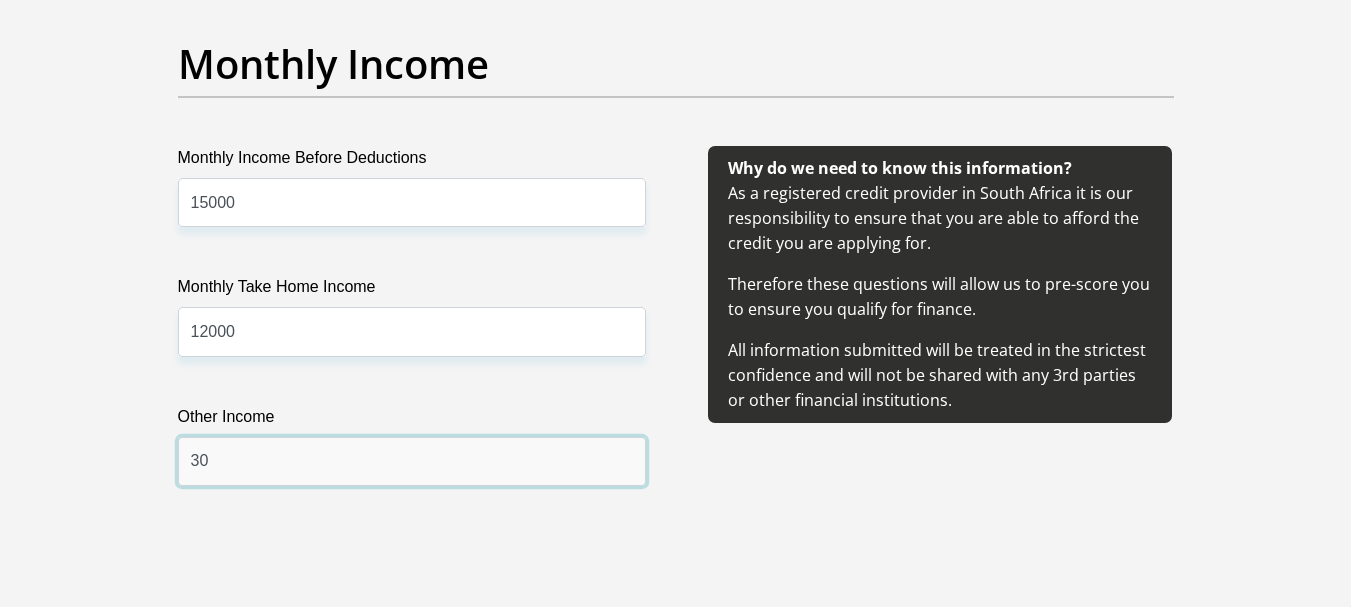 type on "3" 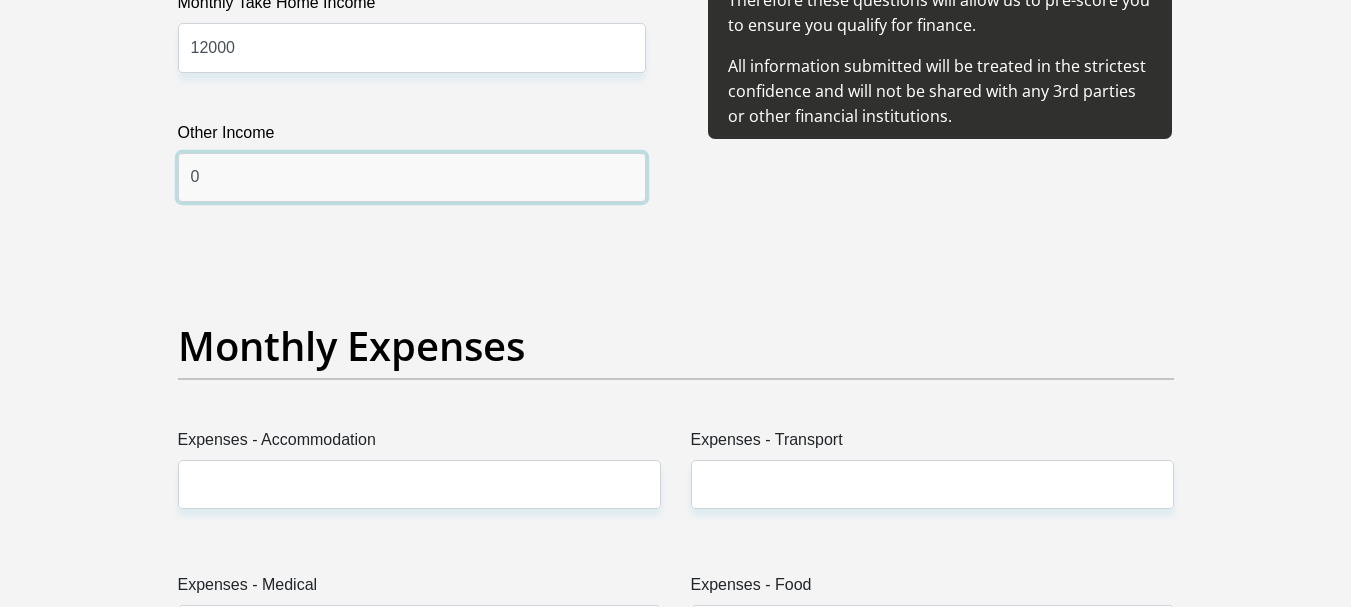 scroll, scrollTop: 2700, scrollLeft: 0, axis: vertical 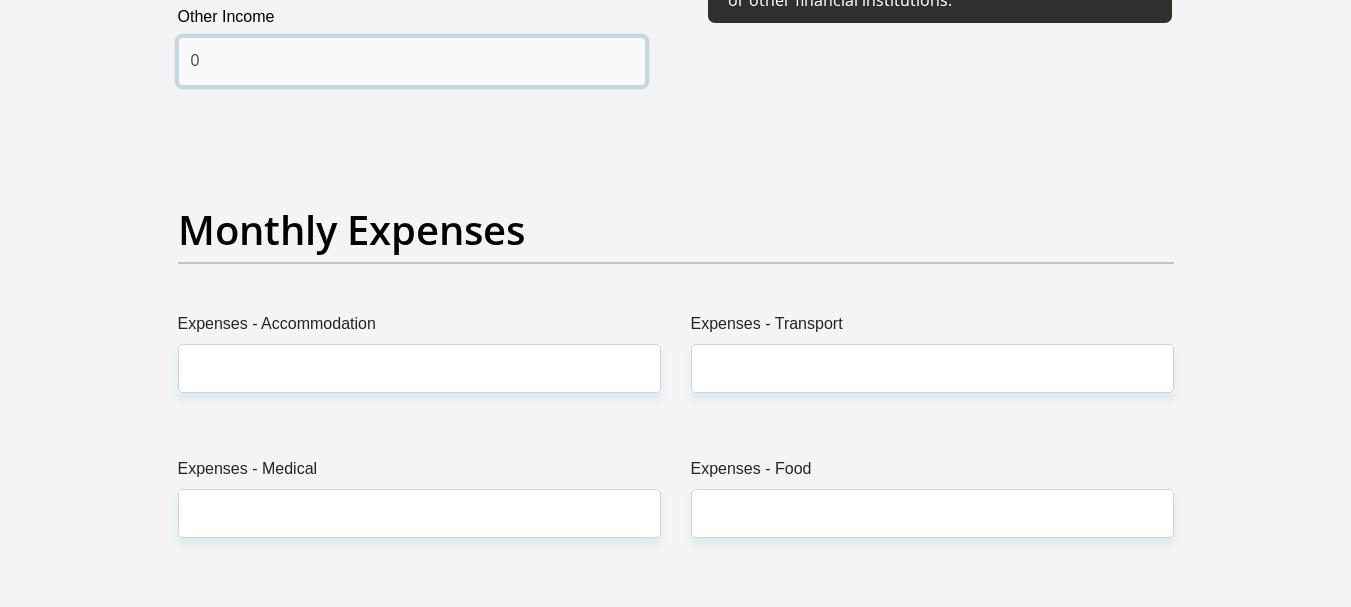 type on "0" 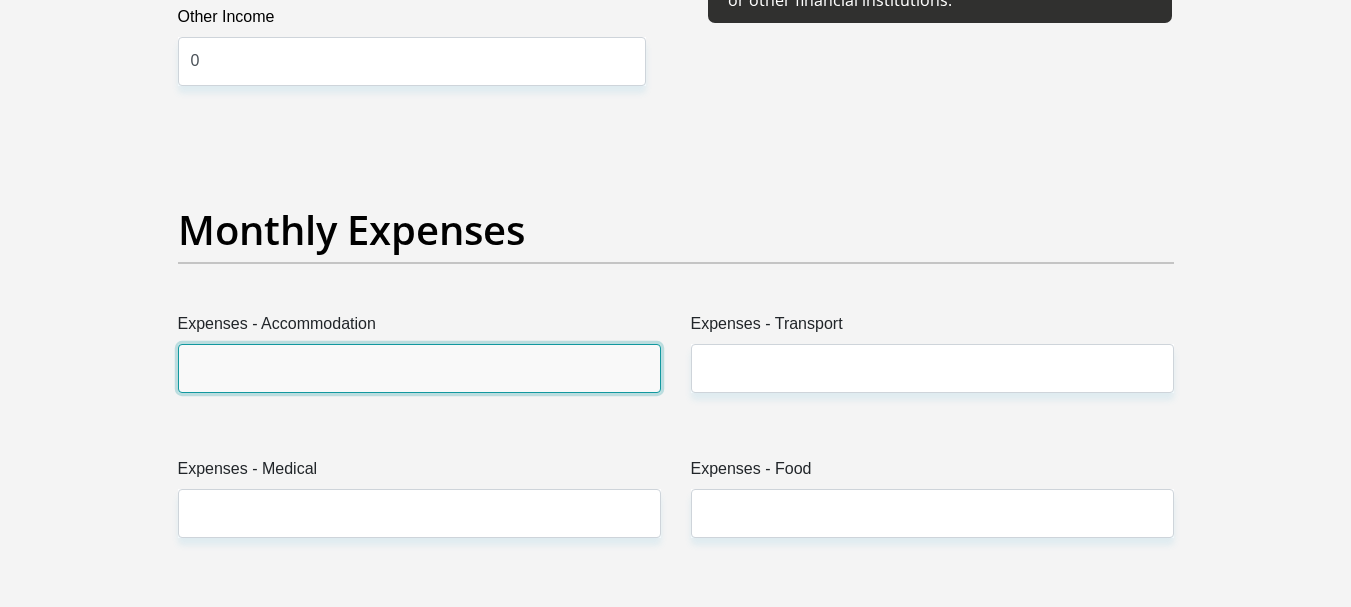 drag, startPoint x: 321, startPoint y: 379, endPoint x: 575, endPoint y: 341, distance: 256.82678 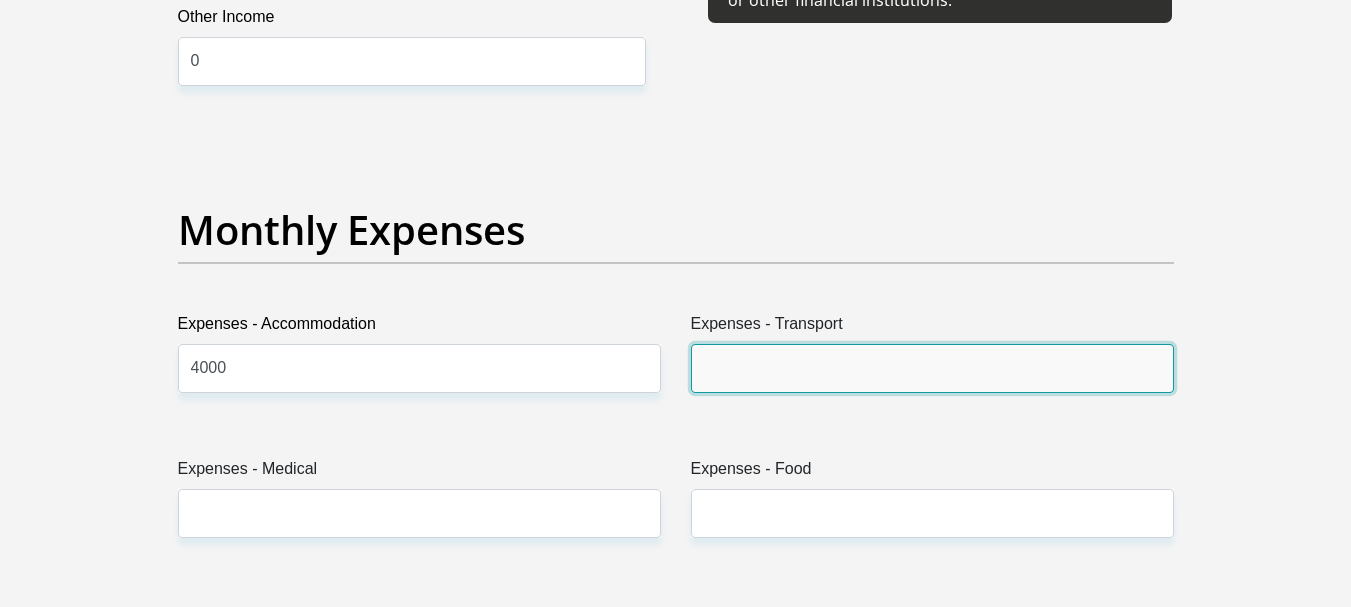 click on "Expenses - Transport" at bounding box center [932, 368] 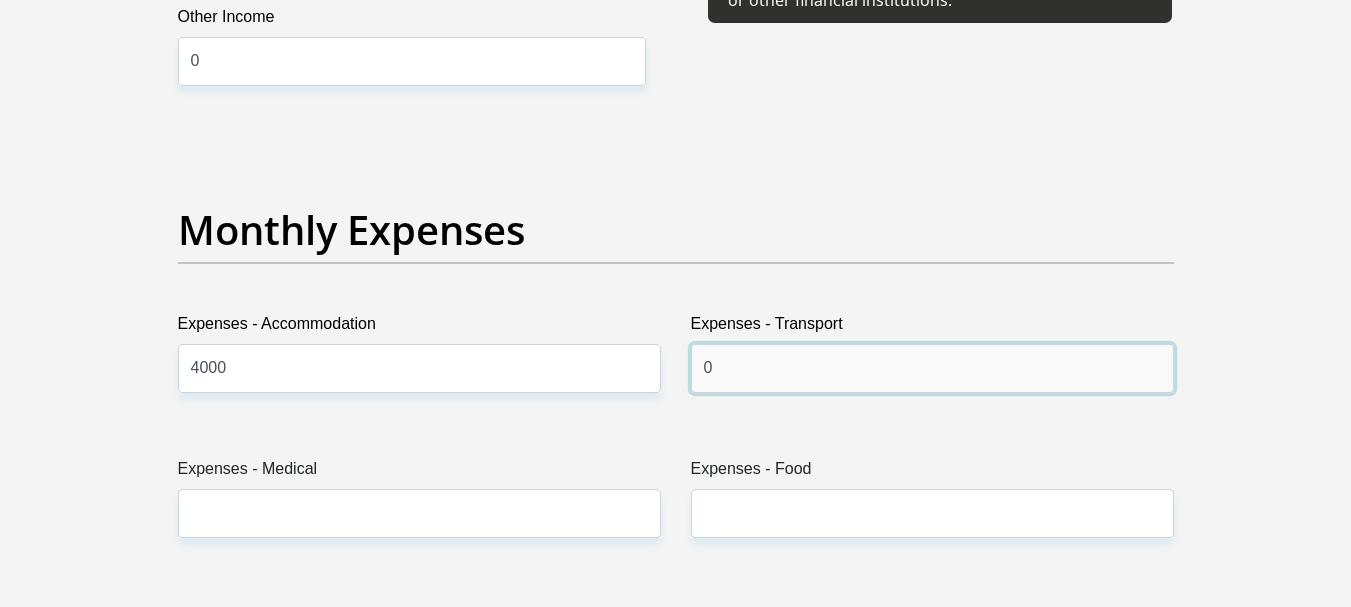 type on "0" 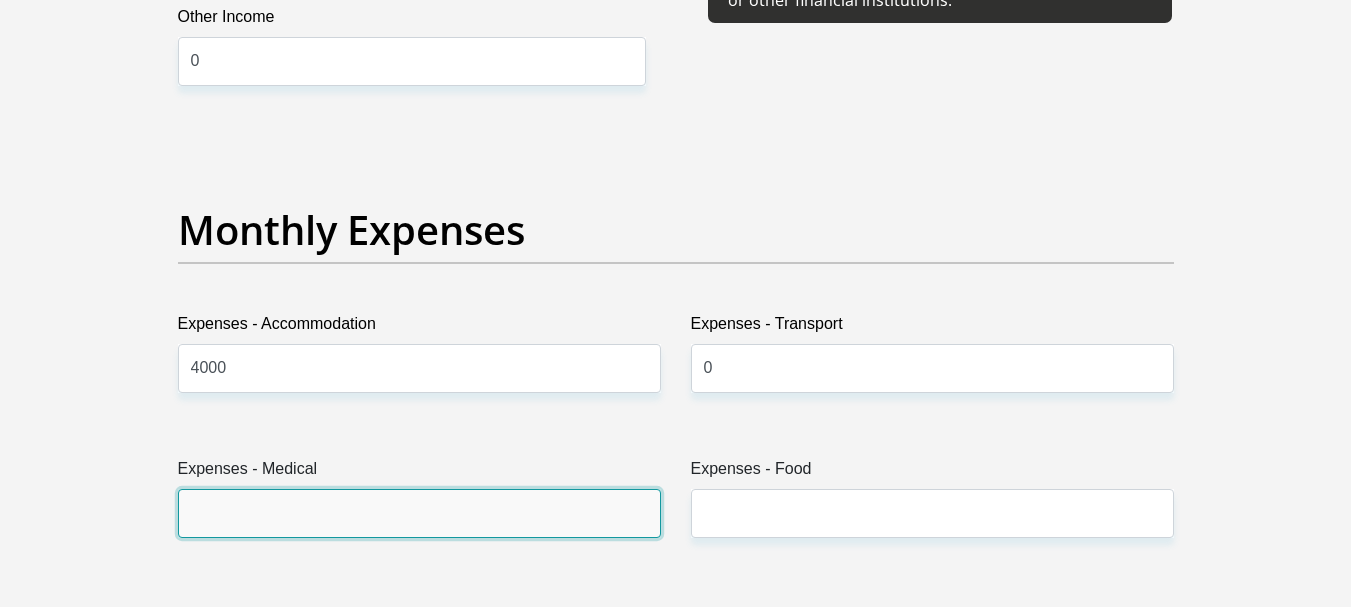 click on "Expenses - Medical" at bounding box center [419, 513] 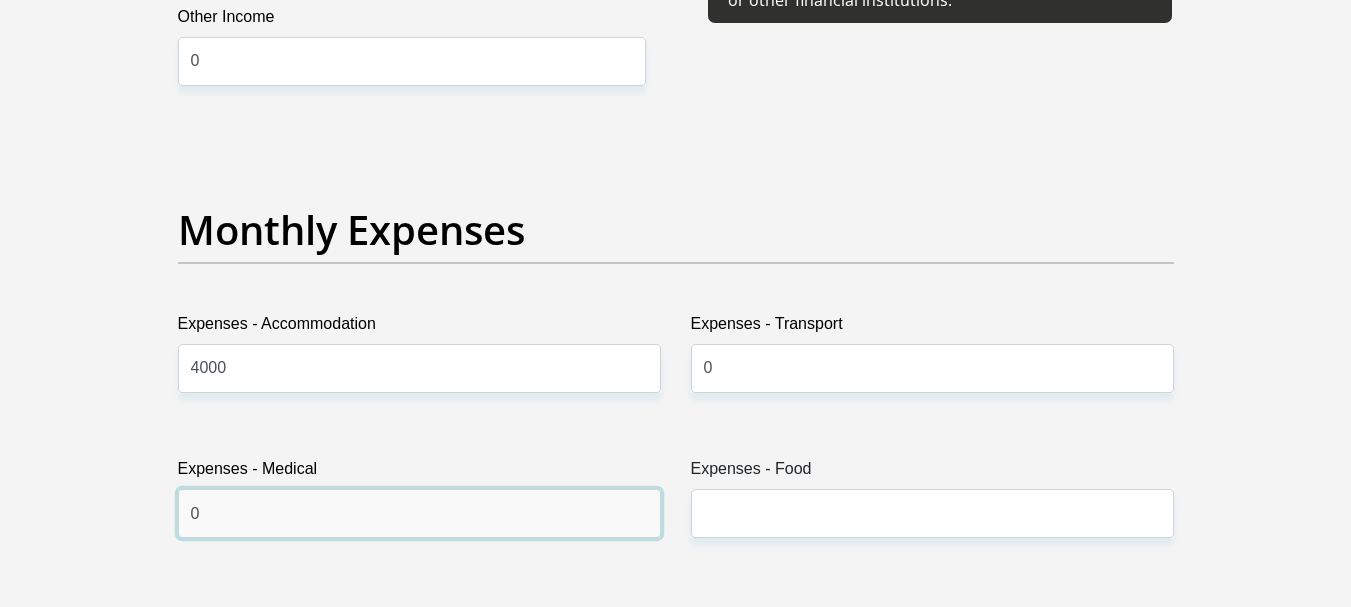 type on "0" 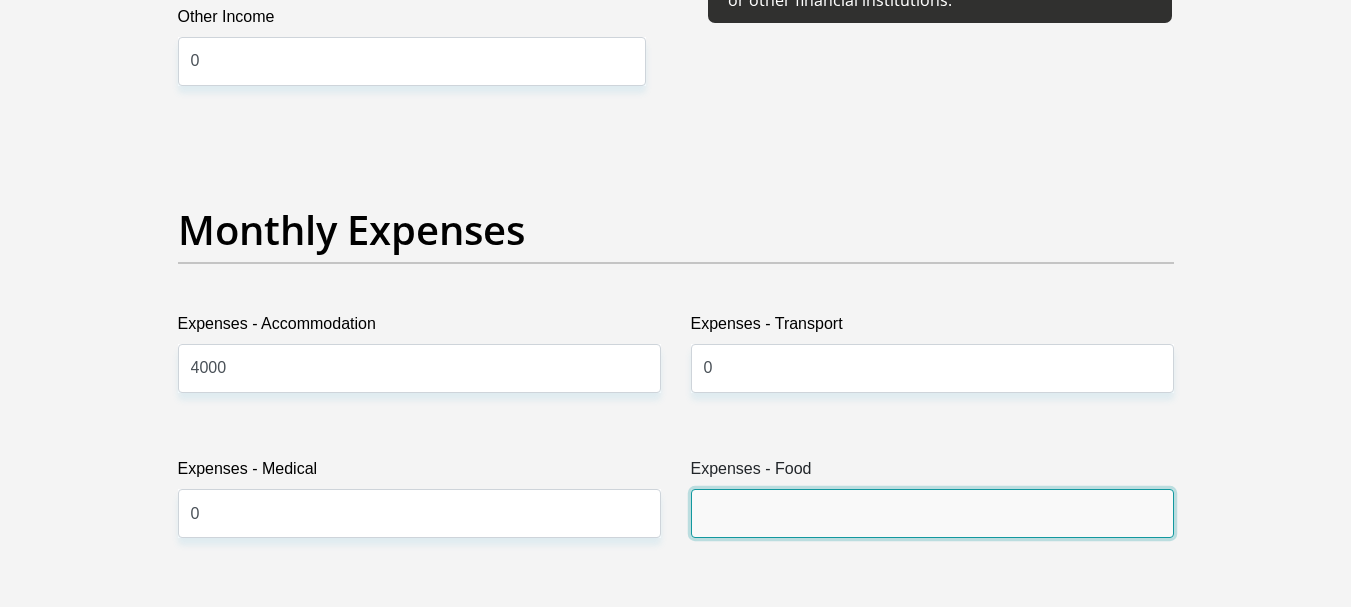 click on "Expenses - Food" at bounding box center [932, 513] 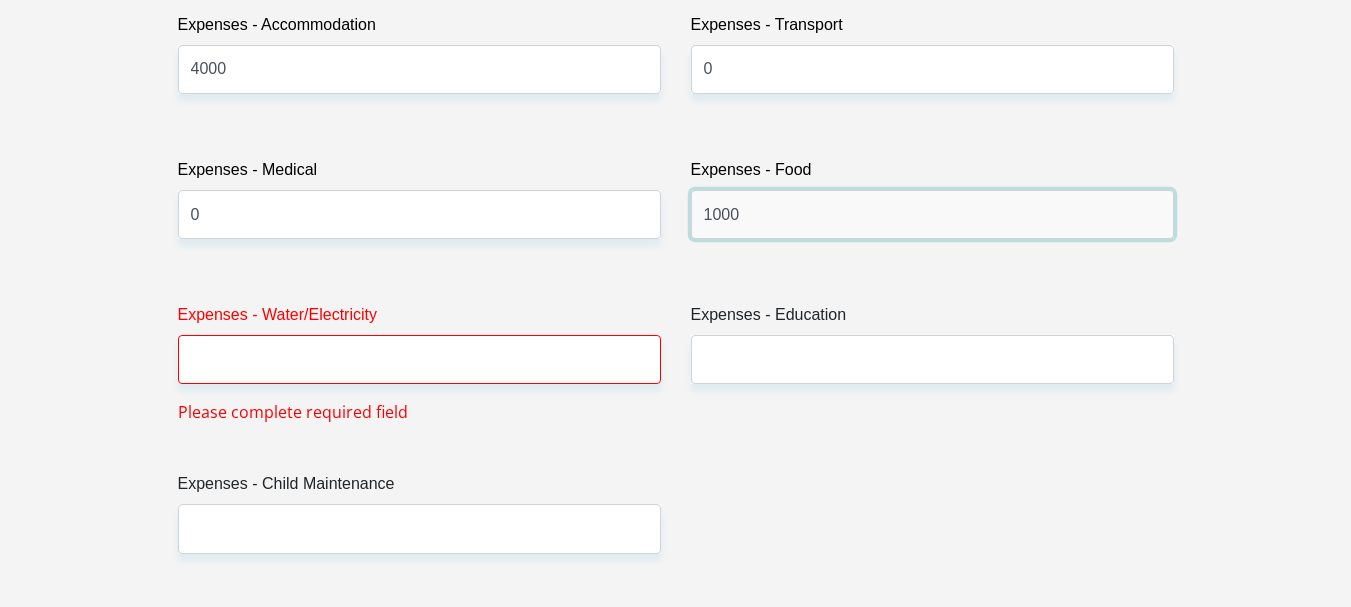 scroll, scrollTop: 3000, scrollLeft: 0, axis: vertical 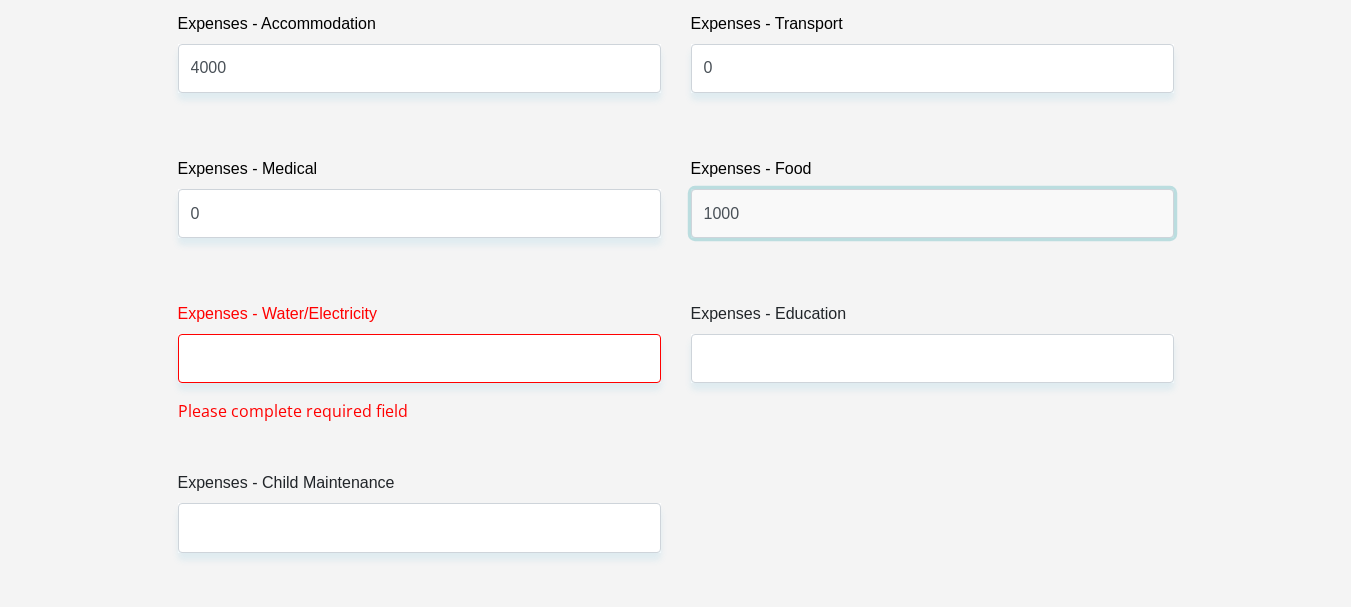 type on "1000" 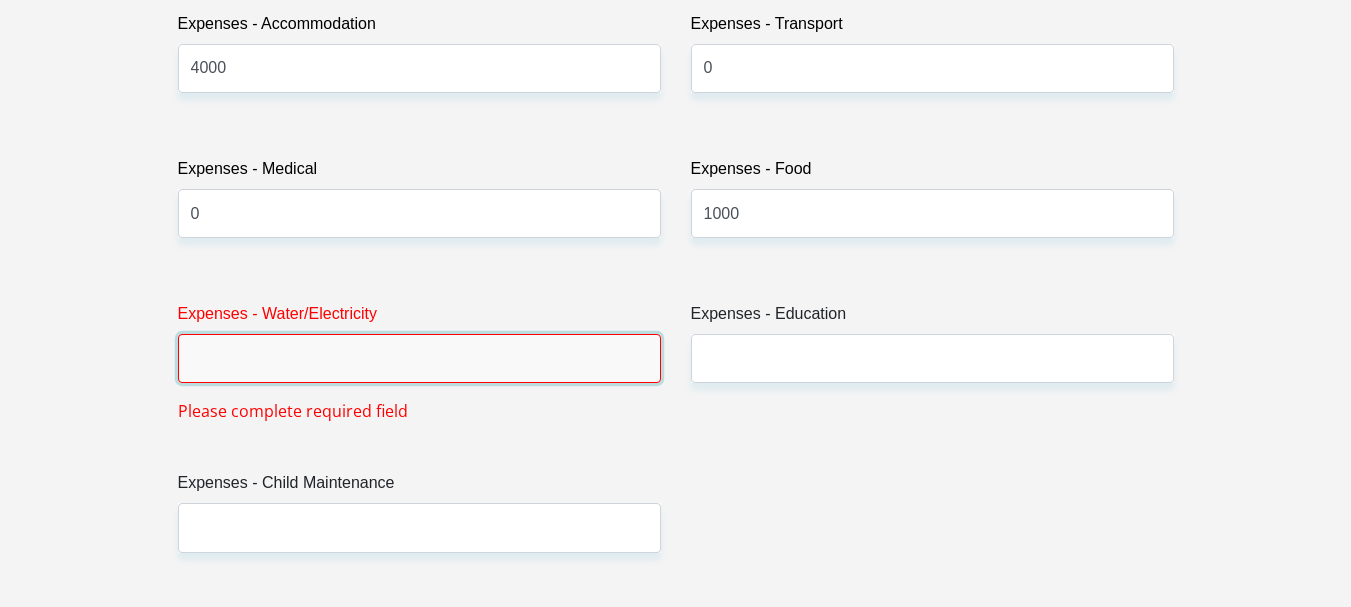 click on "Expenses - Water/Electricity" at bounding box center (419, 358) 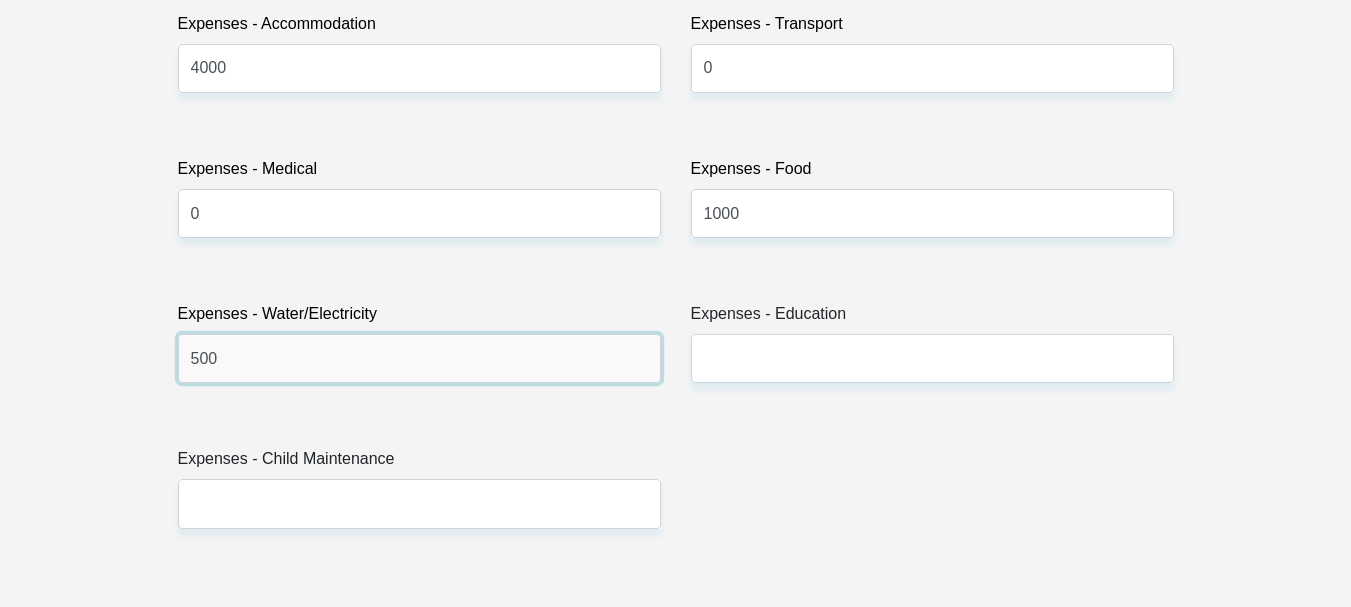 type on "500" 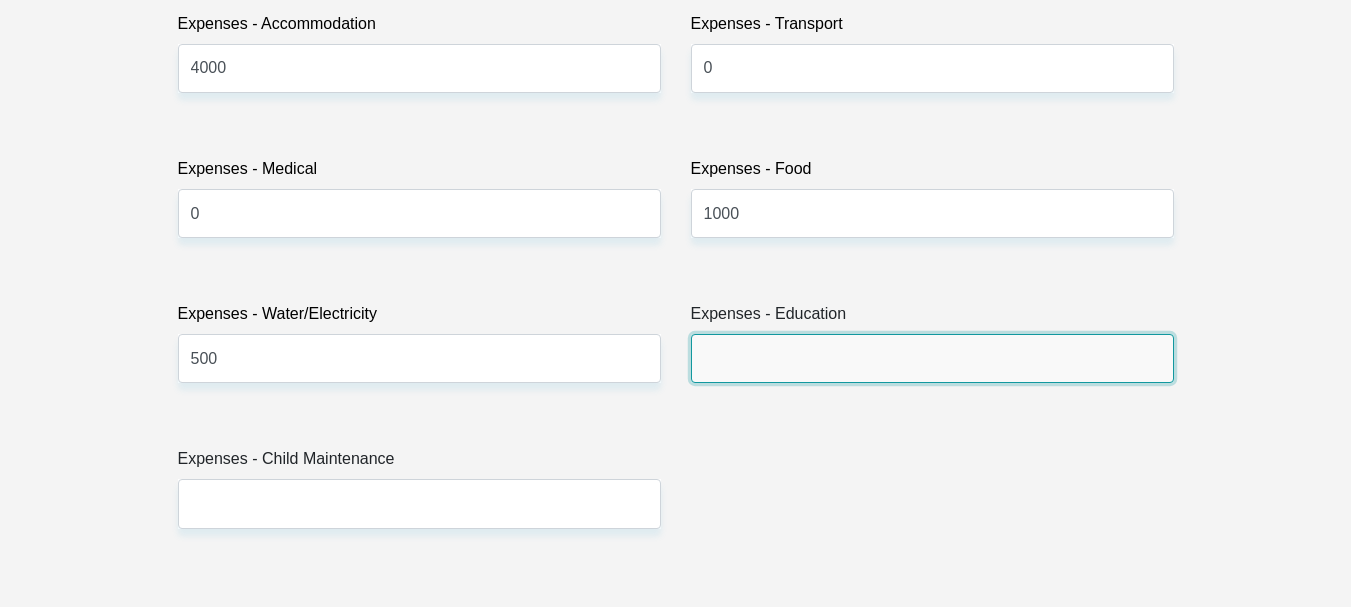 click on "Expenses - Education" at bounding box center [932, 358] 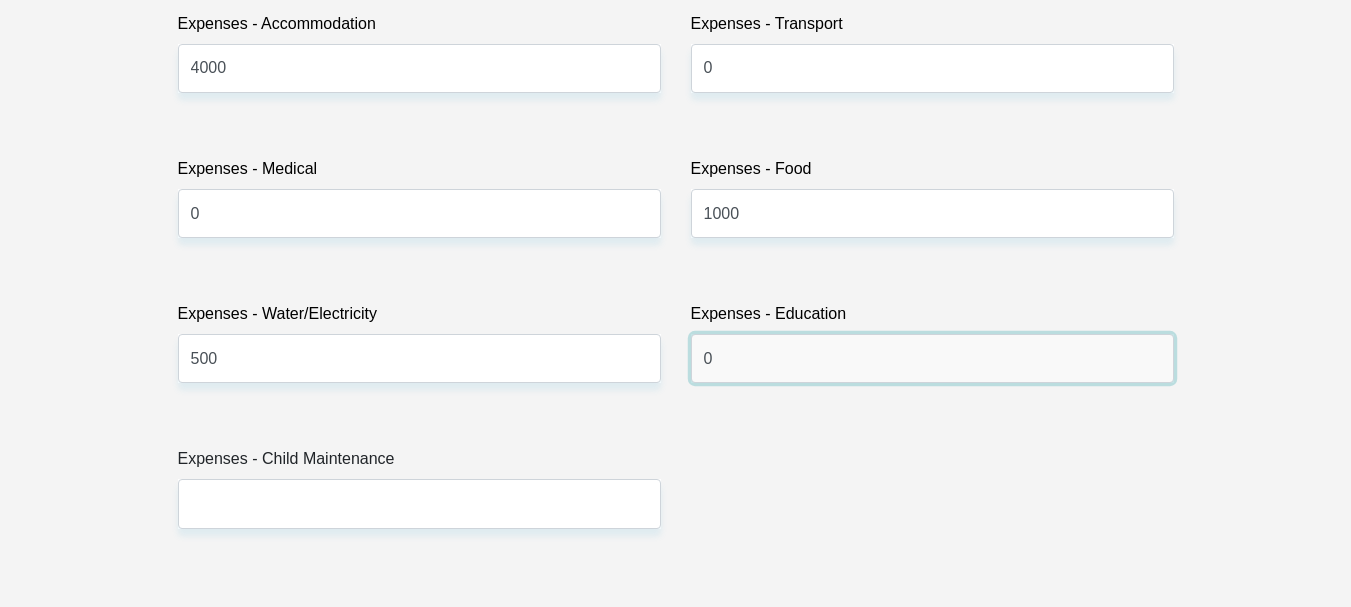 type on "0" 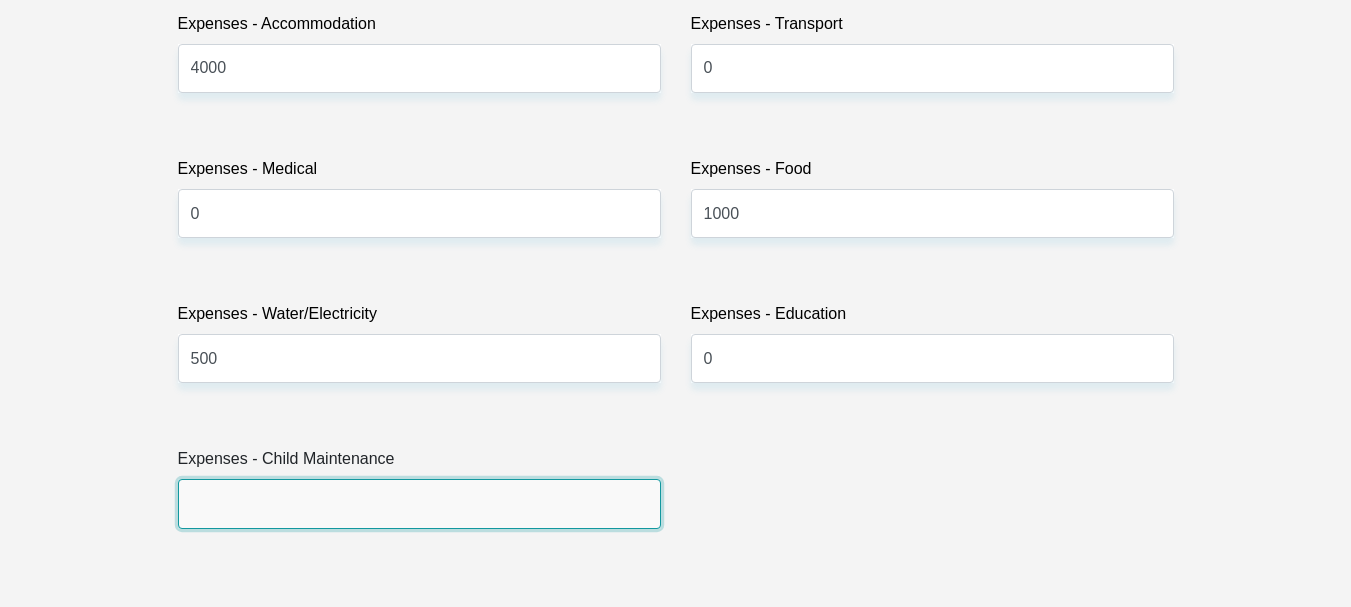 click on "Expenses - Child Maintenance" at bounding box center [419, 503] 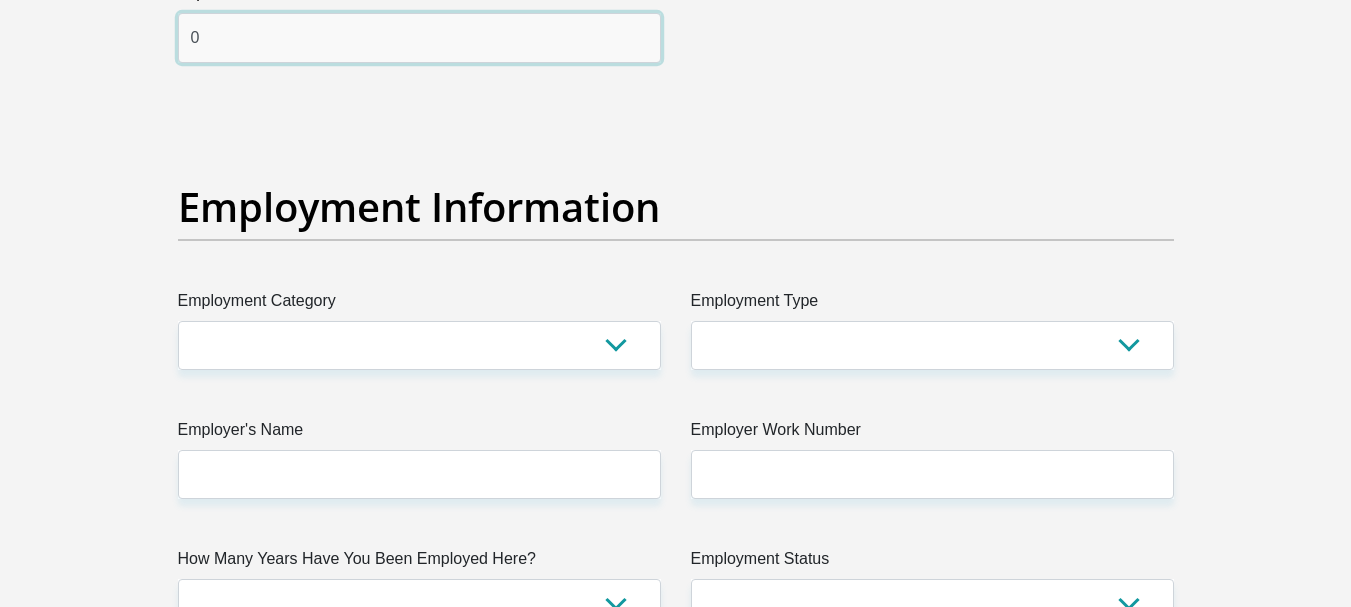 scroll, scrollTop: 3500, scrollLeft: 0, axis: vertical 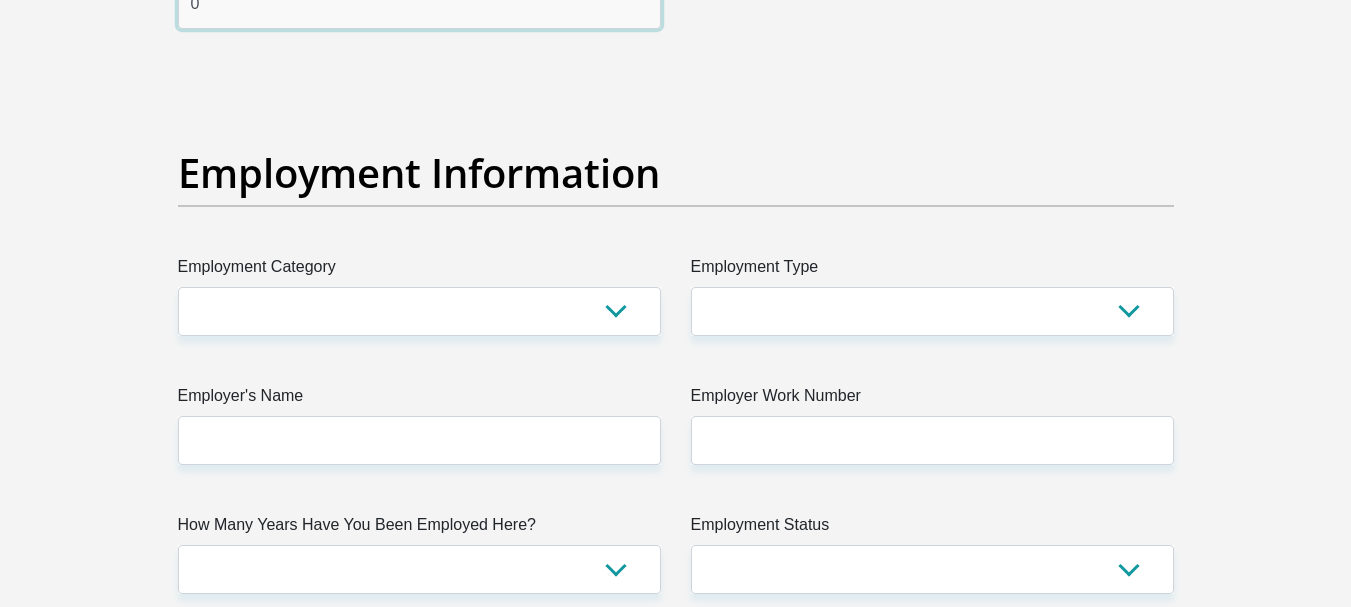 type on "0" 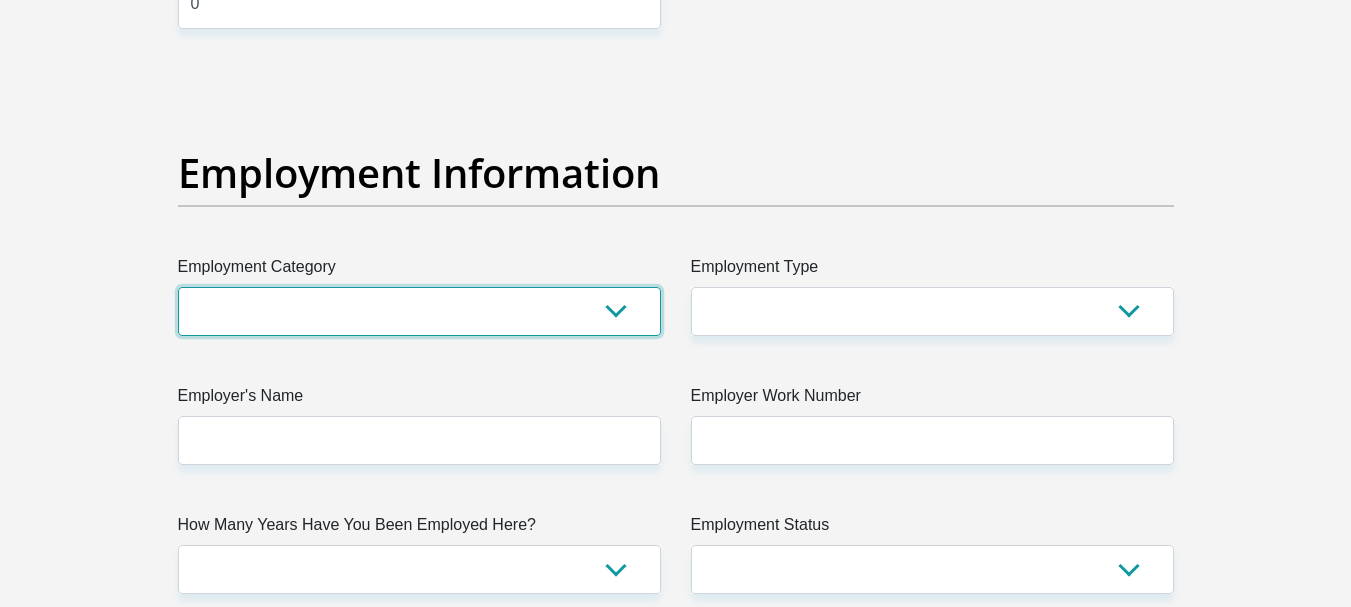 click on "AGRICULTURE
ALCOHOL & TOBACCO
CONSTRUCTION MATERIALS
METALLURGY
EQUIPMENT FOR RENEWABLE ENERGY
SPECIALIZED CONTRACTORS
CAR
GAMING (INCL. INTERNET
OTHER WHOLESALE
UNLICENSED PHARMACEUTICALS
CURRENCY EXCHANGE HOUSES
OTHER FINANCIAL INSTITUTIONS & INSURANCE
REAL ESTATE AGENTS
OIL & GAS
OTHER MATERIALS (E.G. IRON ORE)
PRECIOUS STONES & PRECIOUS METALS
POLITICAL ORGANIZATIONS
RELIGIOUS ORGANIZATIONS(NOT SECTS)
ACTI. HAVING BUSINESS DEAL WITH PUBLIC ADMINISTRATION
LAUNDROMATS" at bounding box center [419, 311] 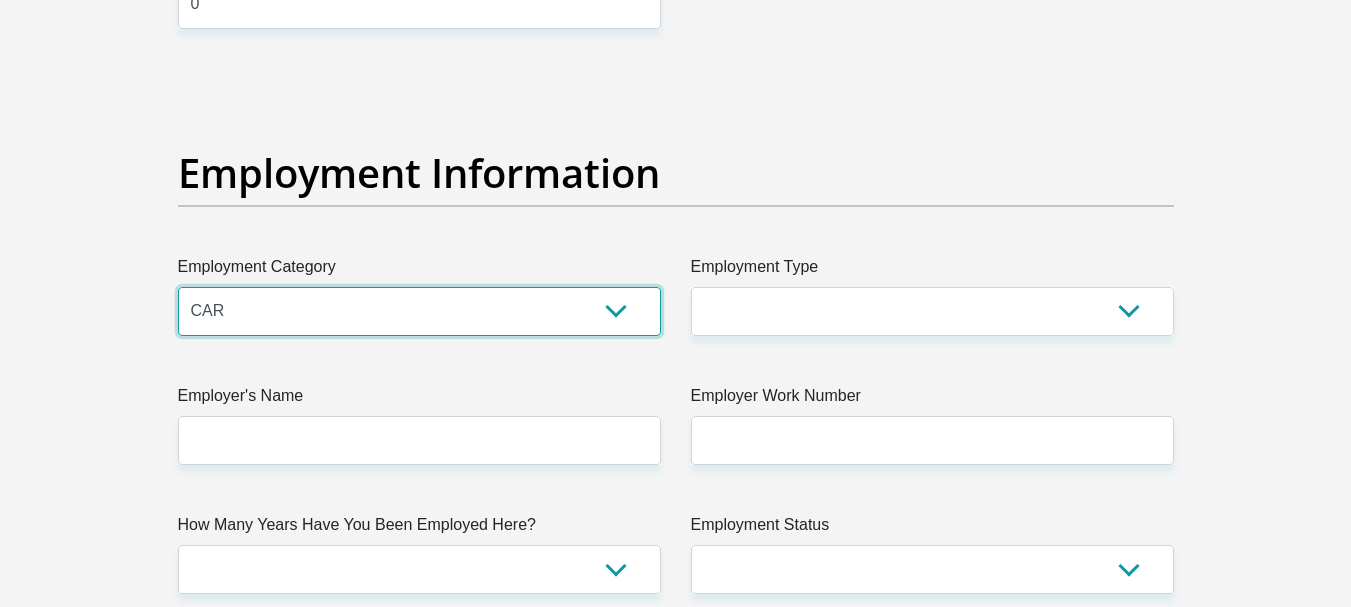 click on "AGRICULTURE
ALCOHOL & TOBACCO
CONSTRUCTION MATERIALS
METALLURGY
EQUIPMENT FOR RENEWABLE ENERGY
SPECIALIZED CONTRACTORS
CAR
GAMING (INCL. INTERNET
OTHER WHOLESALE
UNLICENSED PHARMACEUTICALS
CURRENCY EXCHANGE HOUSES
OTHER FINANCIAL INSTITUTIONS & INSURANCE
REAL ESTATE AGENTS
OIL & GAS
OTHER MATERIALS (E.G. IRON ORE)
PRECIOUS STONES & PRECIOUS METALS
POLITICAL ORGANIZATIONS
RELIGIOUS ORGANIZATIONS(NOT SECTS)
ACTI. HAVING BUSINESS DEAL WITH PUBLIC ADMINISTRATION
LAUNDROMATS" at bounding box center [419, 311] 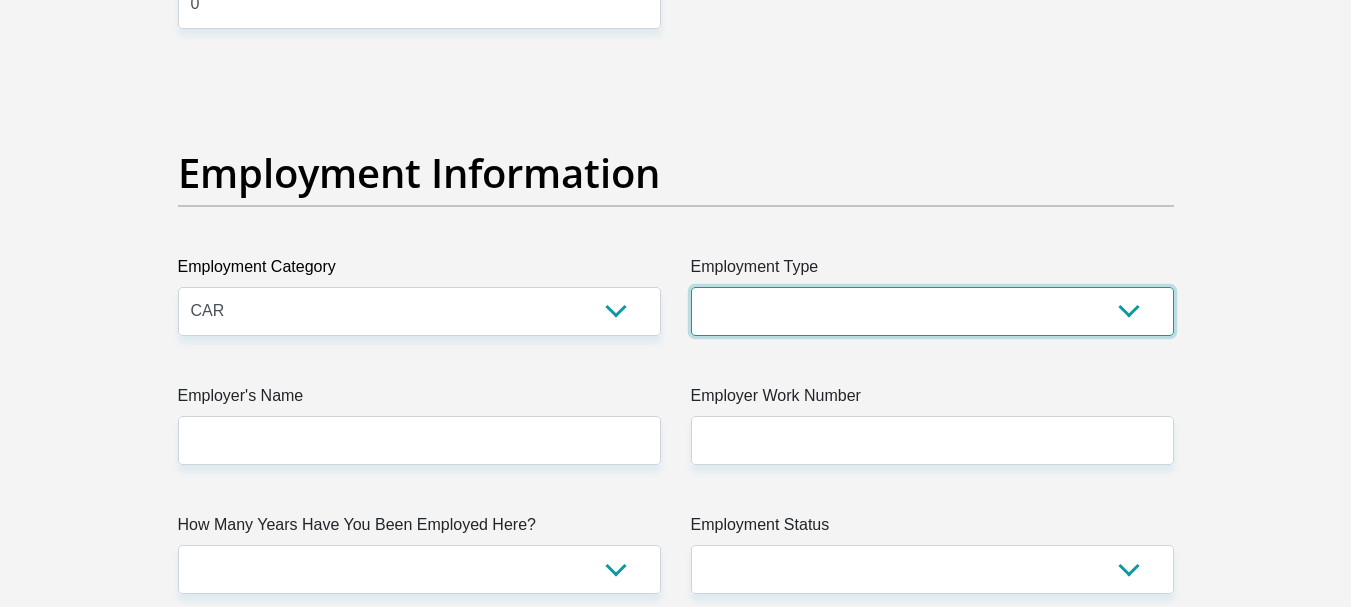 click on "College/Lecturer
Craft Seller
Creative
Driver
Executive
Farmer
Forces - Non Commissioned
Forces - Officer
Hawker
Housewife
Labourer
Licenced Professional
Manager
Miner
Non Licenced Professional
Office Staff/Clerk
Outside Worker
Pensioner
Permanent Teacher
Production/Manufacturing
Sales
Self-Employed
Semi-Professional Worker
Service Industry  Social Worker  Student" at bounding box center [932, 311] 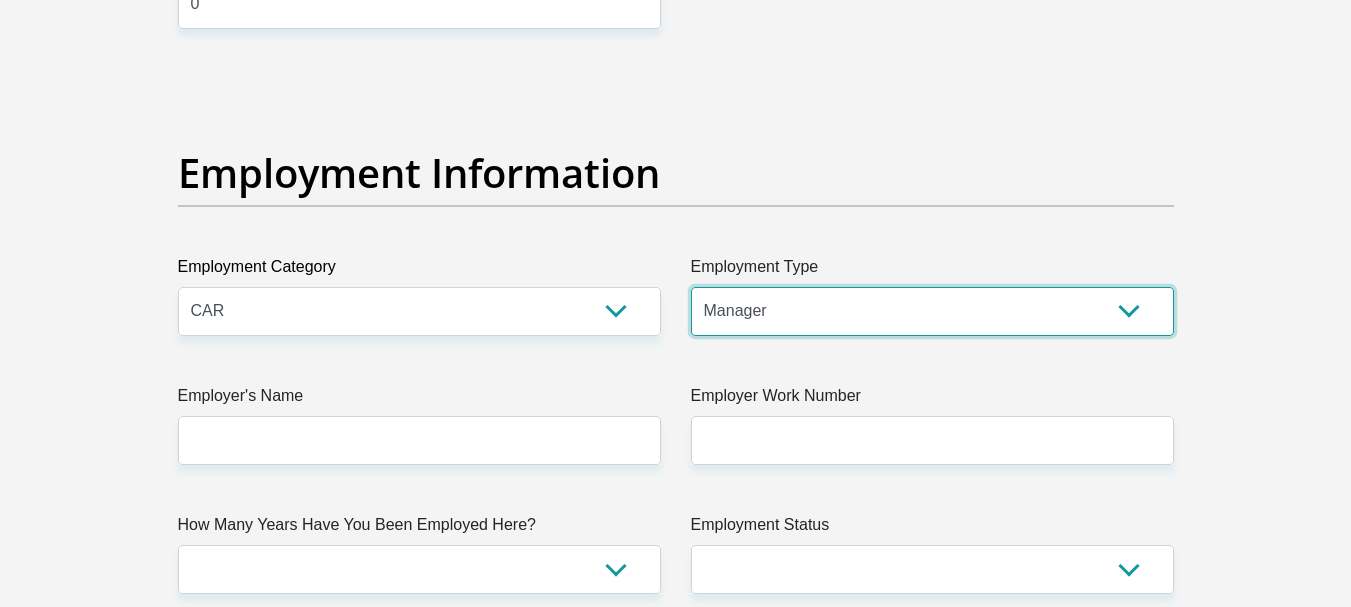 click on "College/Lecturer
Craft Seller
Creative
Driver
Executive
Farmer
Forces - Non Commissioned
Forces - Officer
Hawker
Housewife
Labourer
Licenced Professional
Manager
Miner
Non Licenced Professional
Office Staff/Clerk
Outside Worker
Pensioner
Permanent Teacher
Production/Manufacturing
Sales
Self-Employed
Semi-Professional Worker
Service Industry  Social Worker  Student" at bounding box center [932, 311] 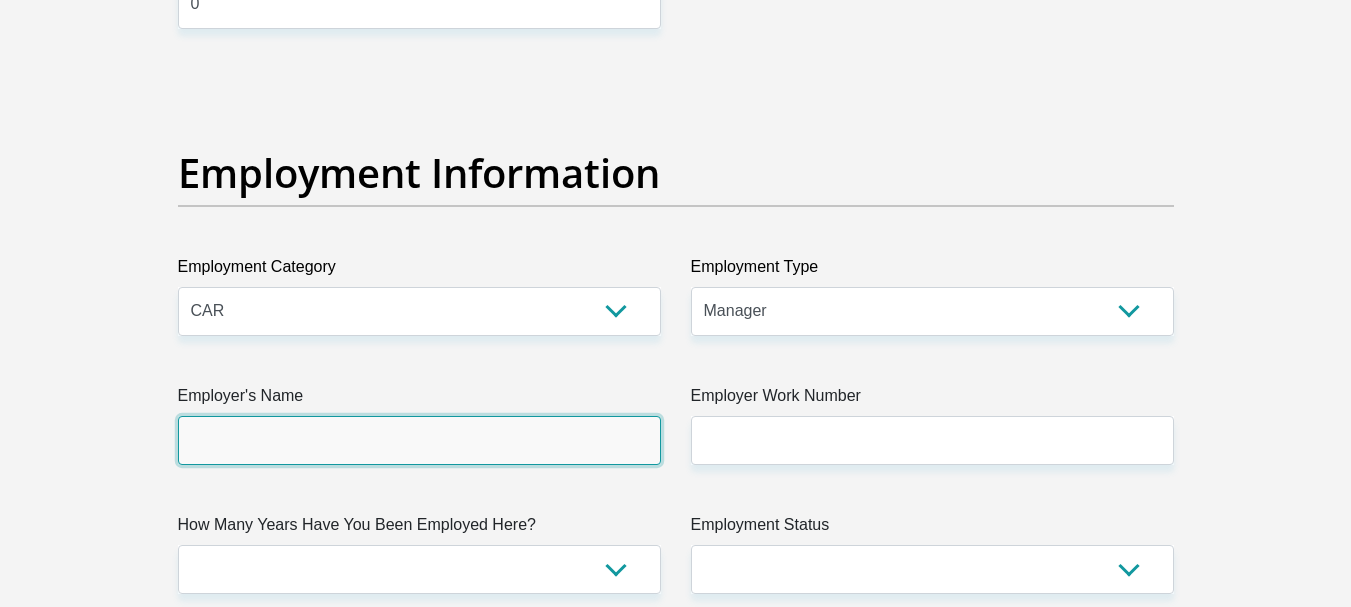 click on "Employer's Name" at bounding box center [419, 440] 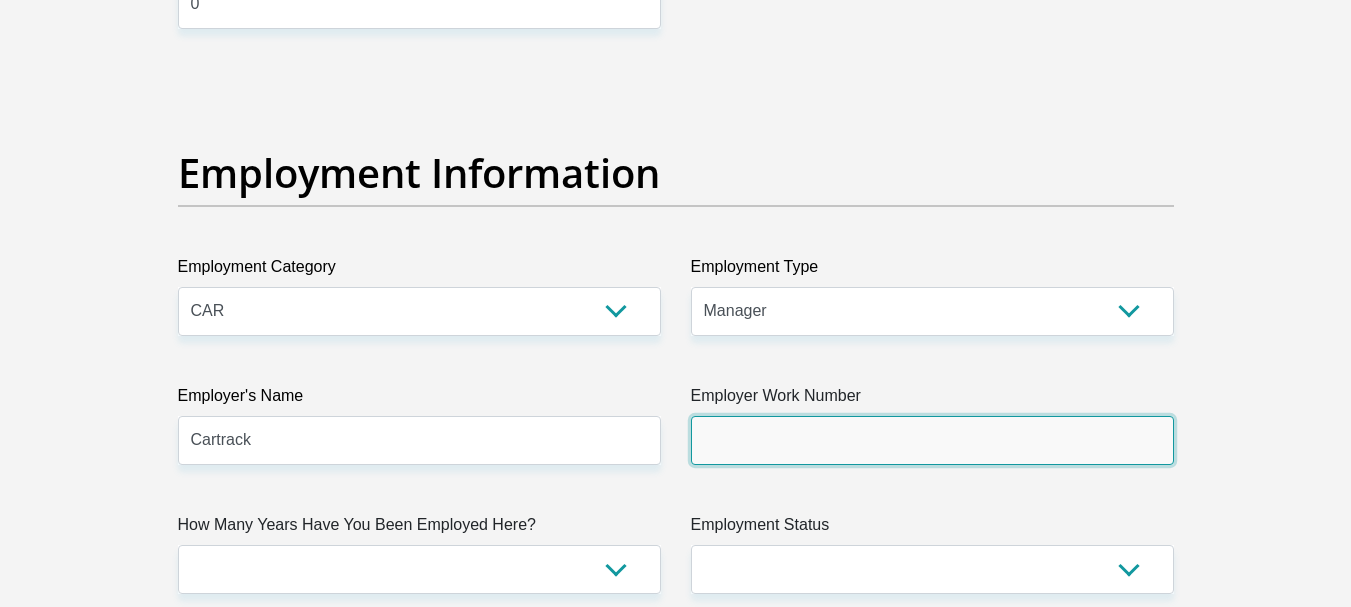 click on "Employer Work Number" at bounding box center [932, 440] 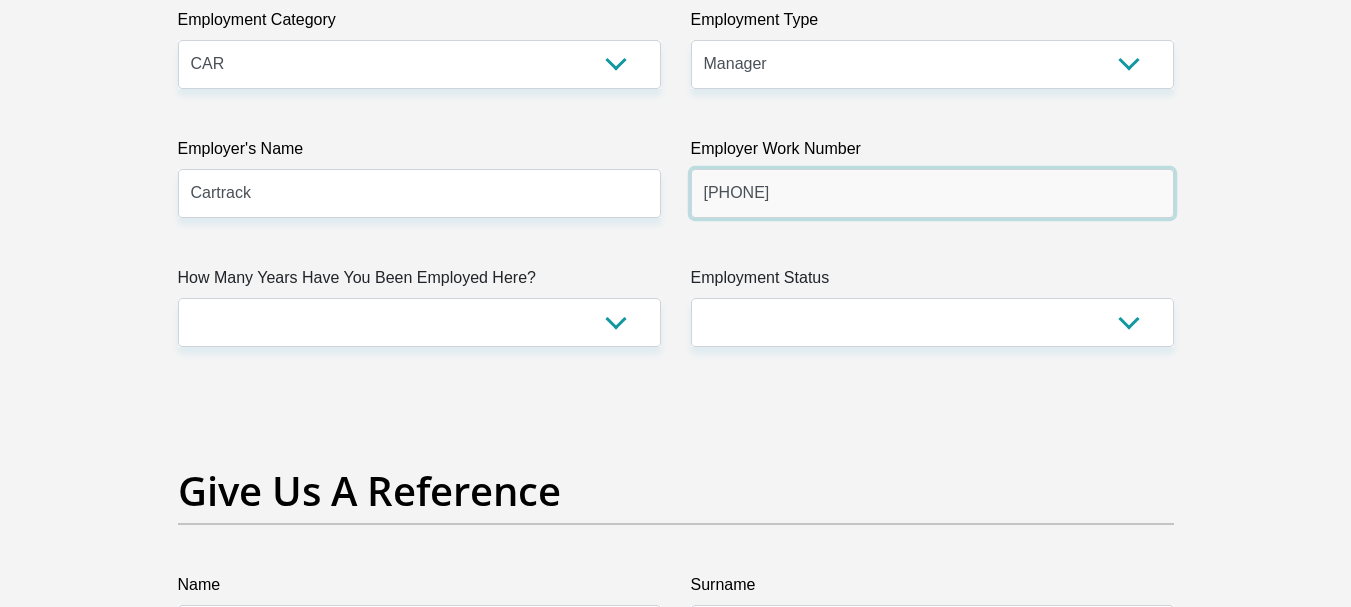 scroll, scrollTop: 3800, scrollLeft: 0, axis: vertical 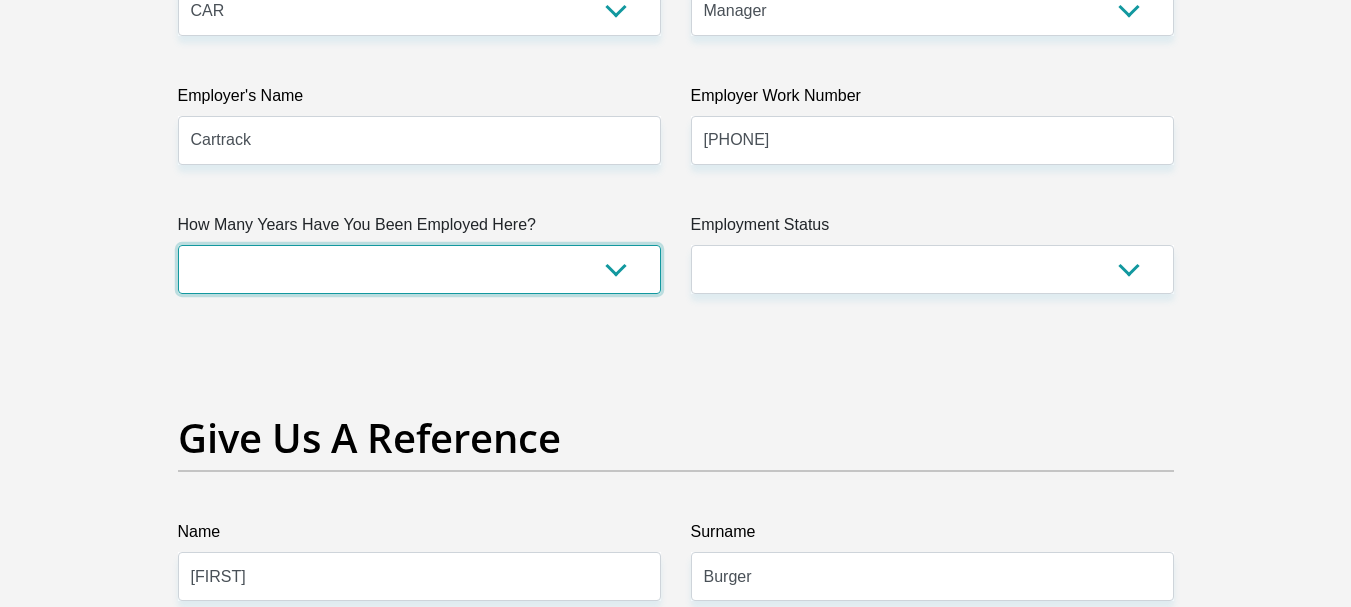 click on "less than 1 year
1-3 years
3-5 years
5+ years" at bounding box center (419, 269) 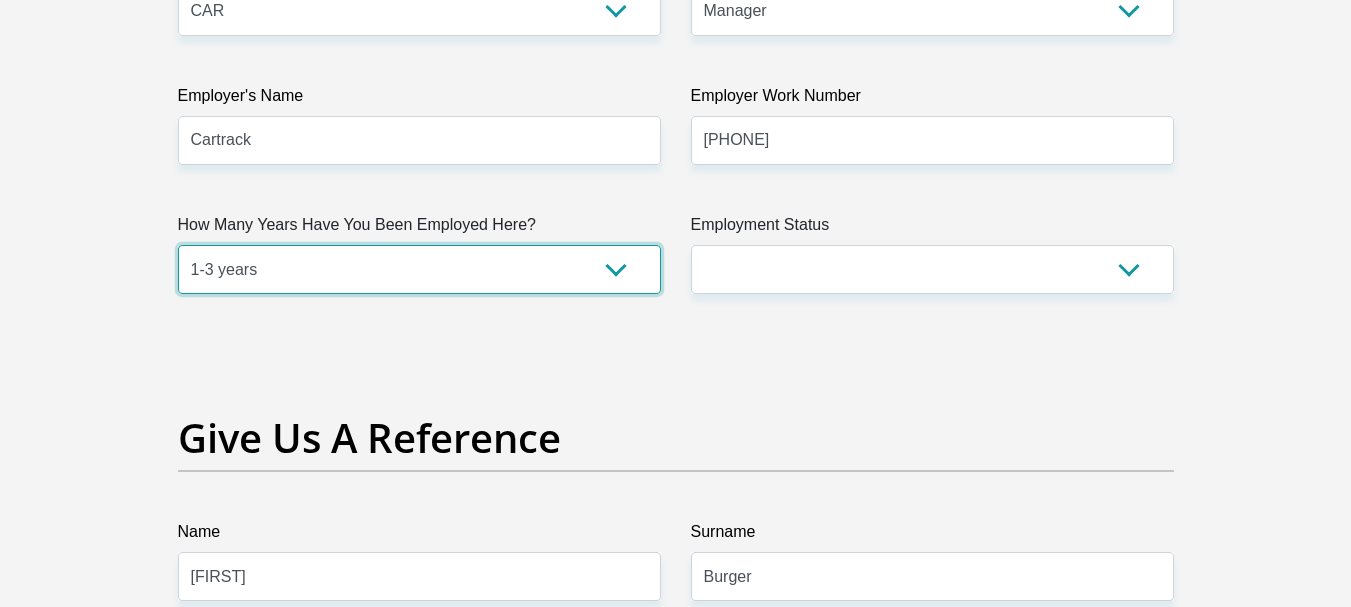 click on "less than 1 year
1-3 years
3-5 years
5+ years" at bounding box center [419, 269] 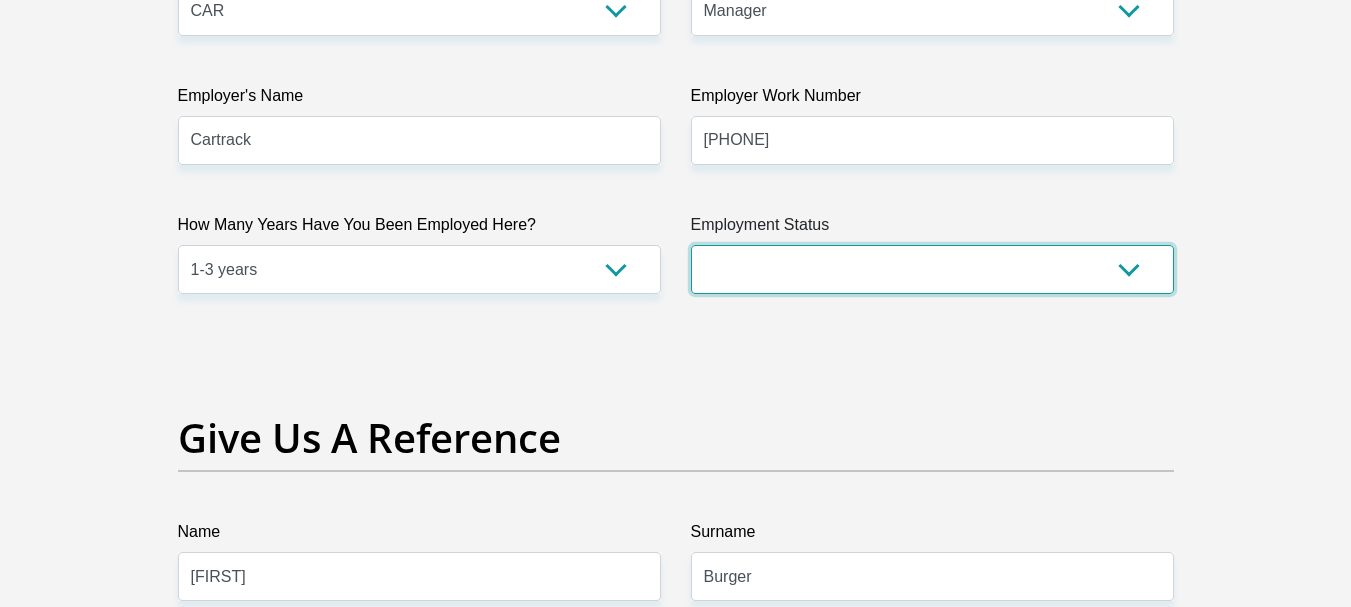 click on "Permanent/Full-time
Part-time/Casual
Contract Worker
Self-Employed
Housewife
Retired
Student
Medically Boarded
Disability
Unemployed" at bounding box center (932, 269) 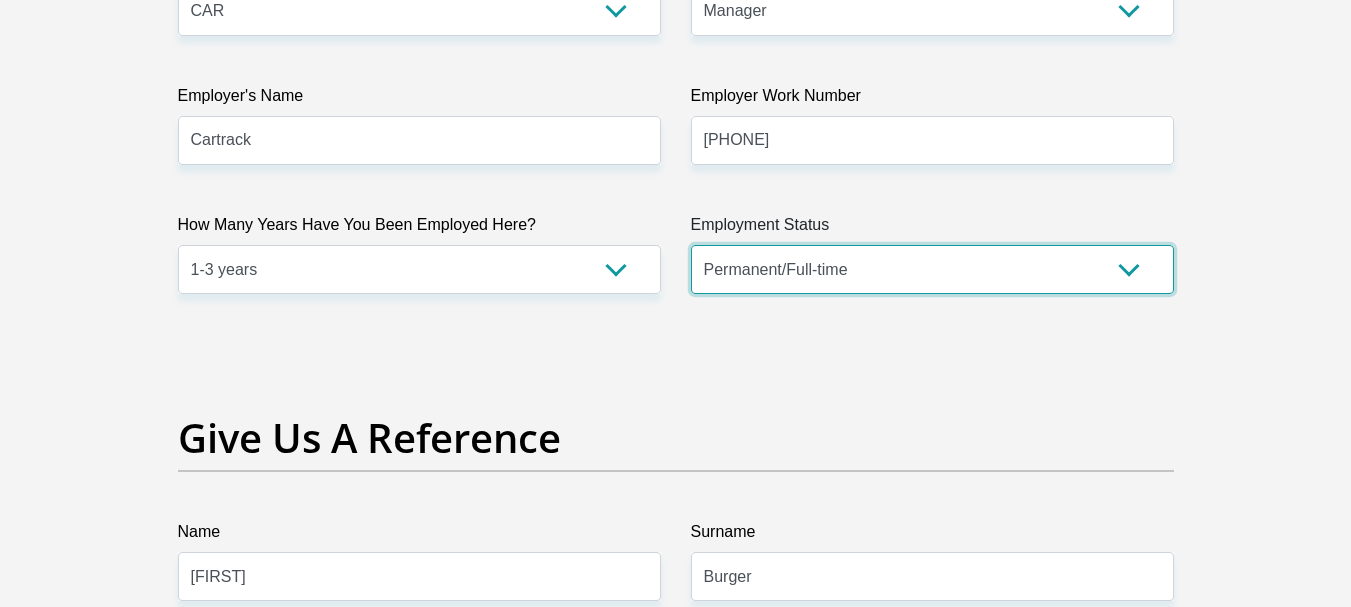click on "Permanent/Full-time
Part-time/Casual
Contract Worker
Self-Employed
Housewife
Retired
Student
Medically Boarded
Disability
Unemployed" at bounding box center (932, 269) 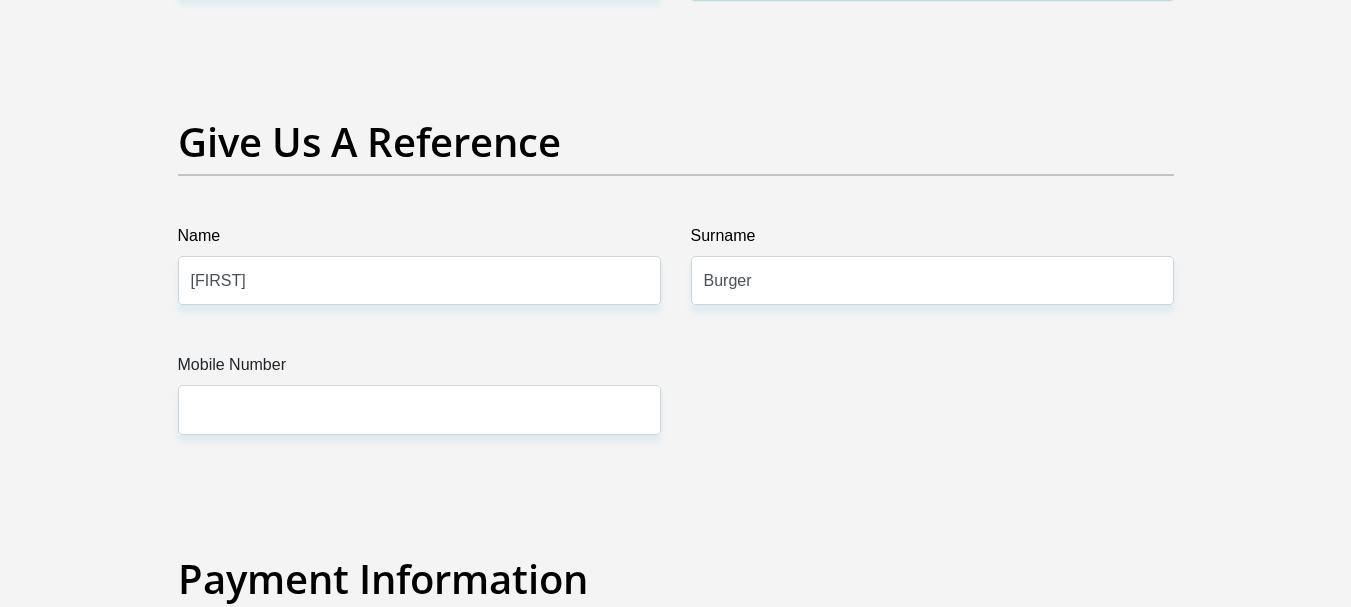 scroll, scrollTop: 4100, scrollLeft: 0, axis: vertical 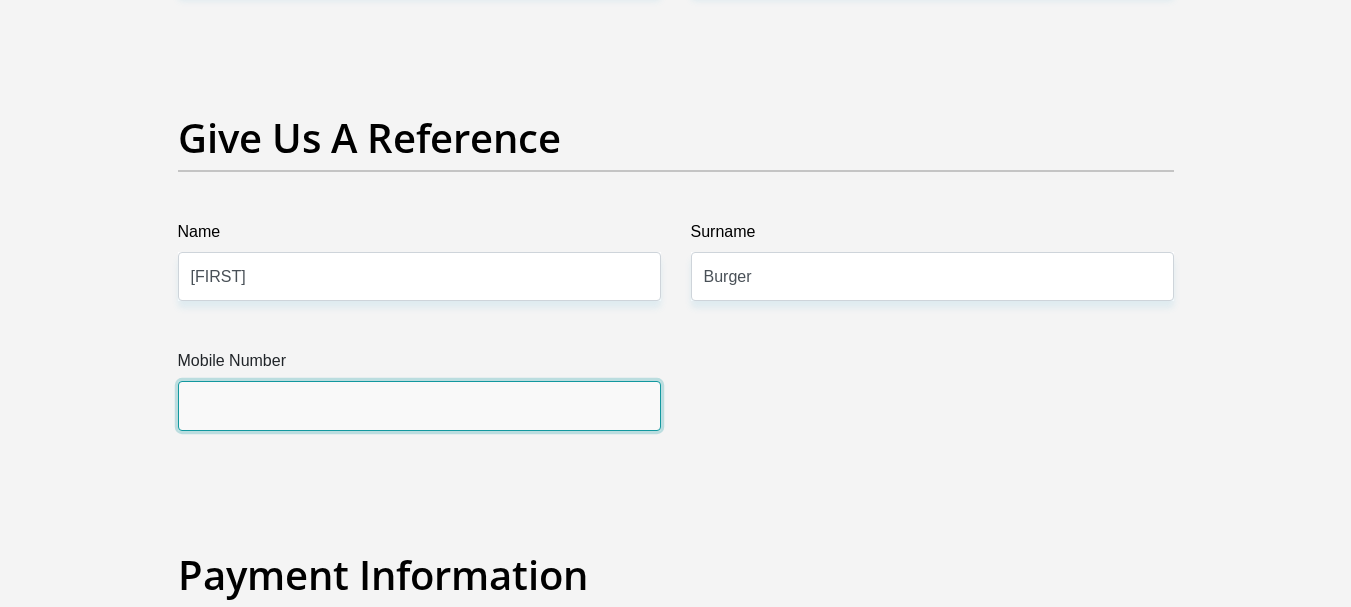 click on "Mobile Number" at bounding box center (419, 405) 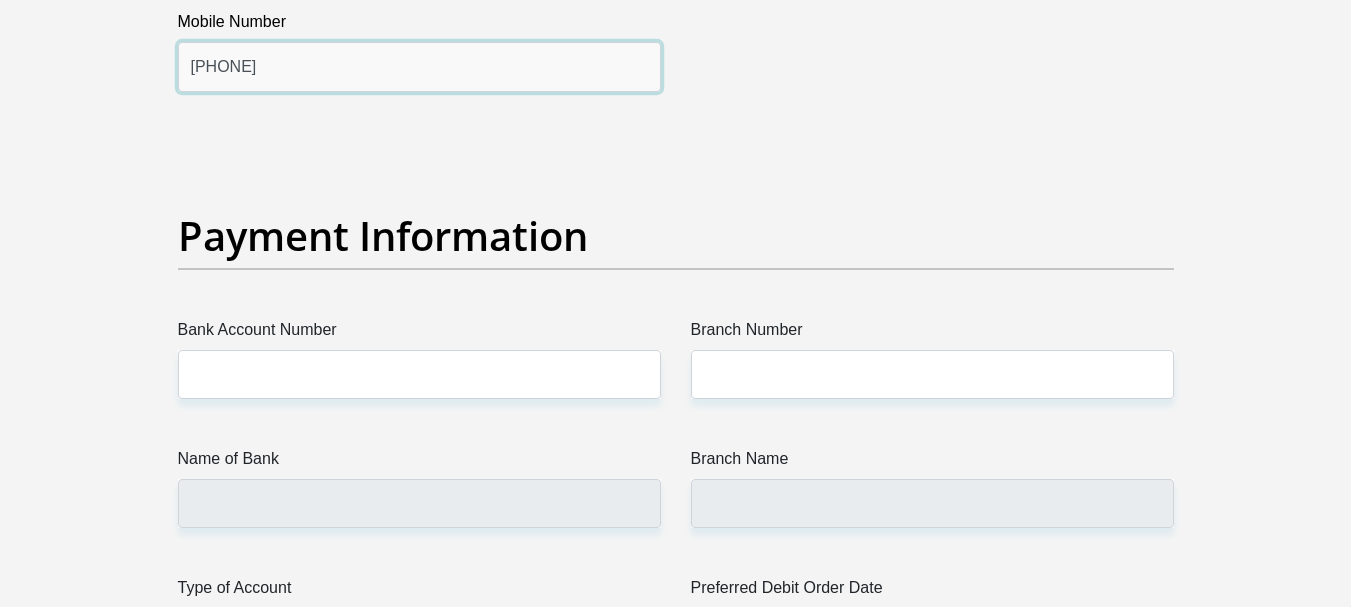 scroll, scrollTop: 4600, scrollLeft: 0, axis: vertical 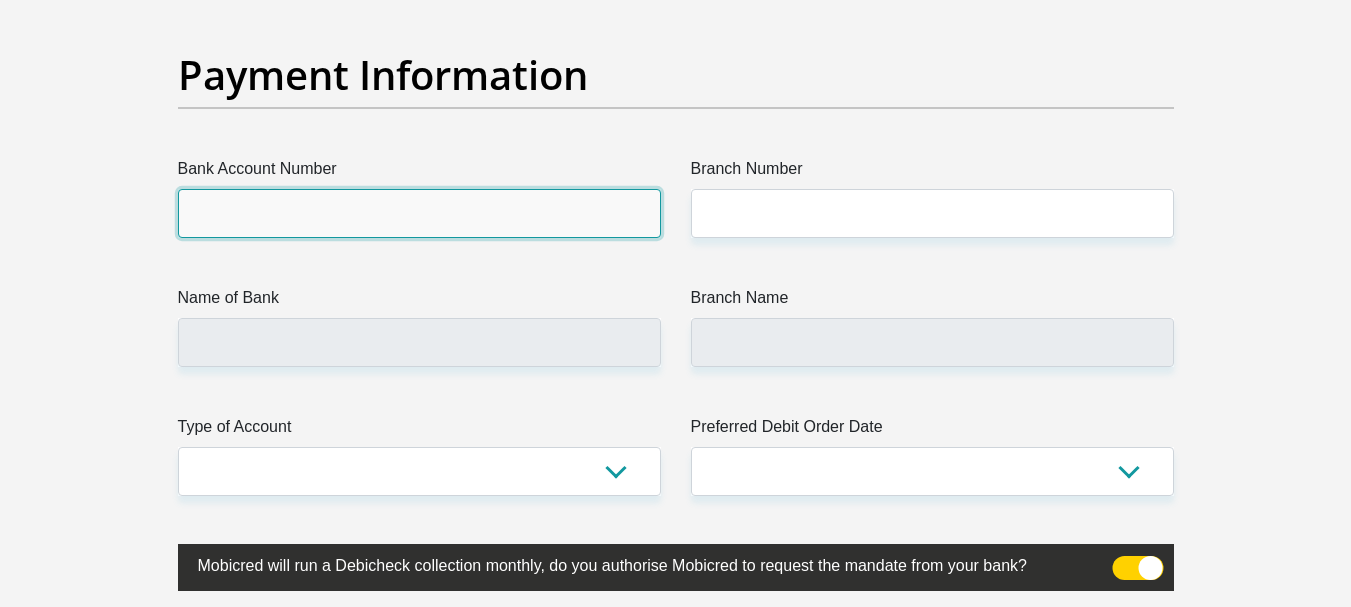 click on "Bank Account Number" at bounding box center (419, 213) 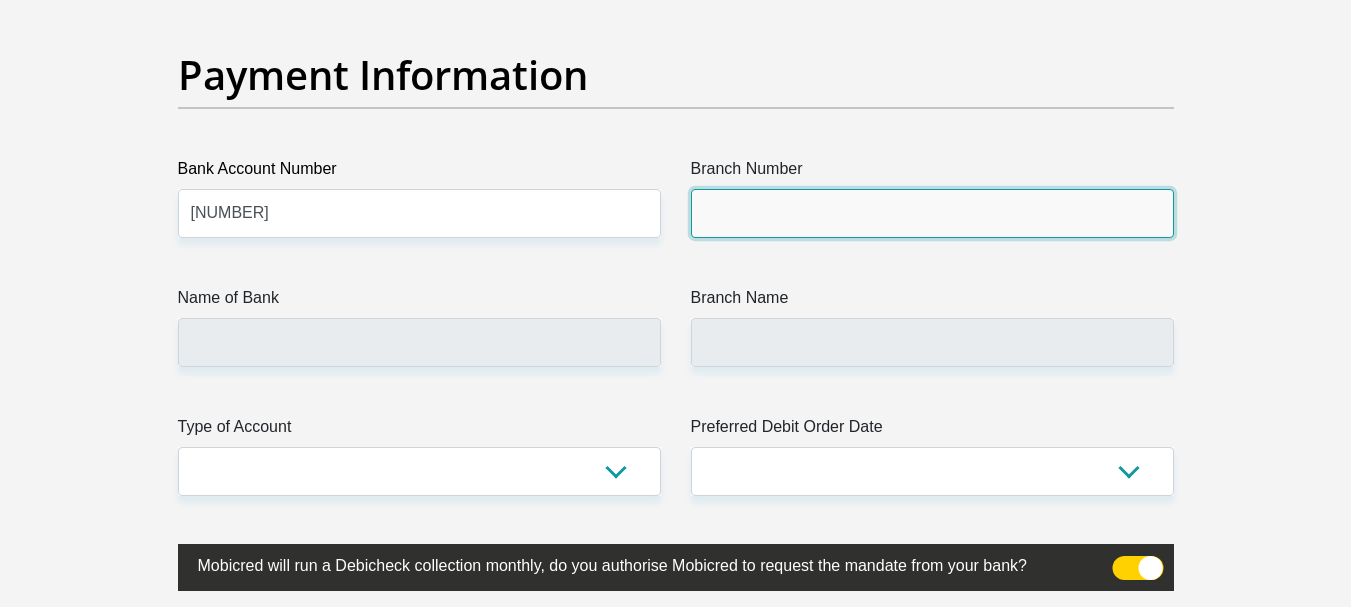 click on "Branch Number" at bounding box center (932, 213) 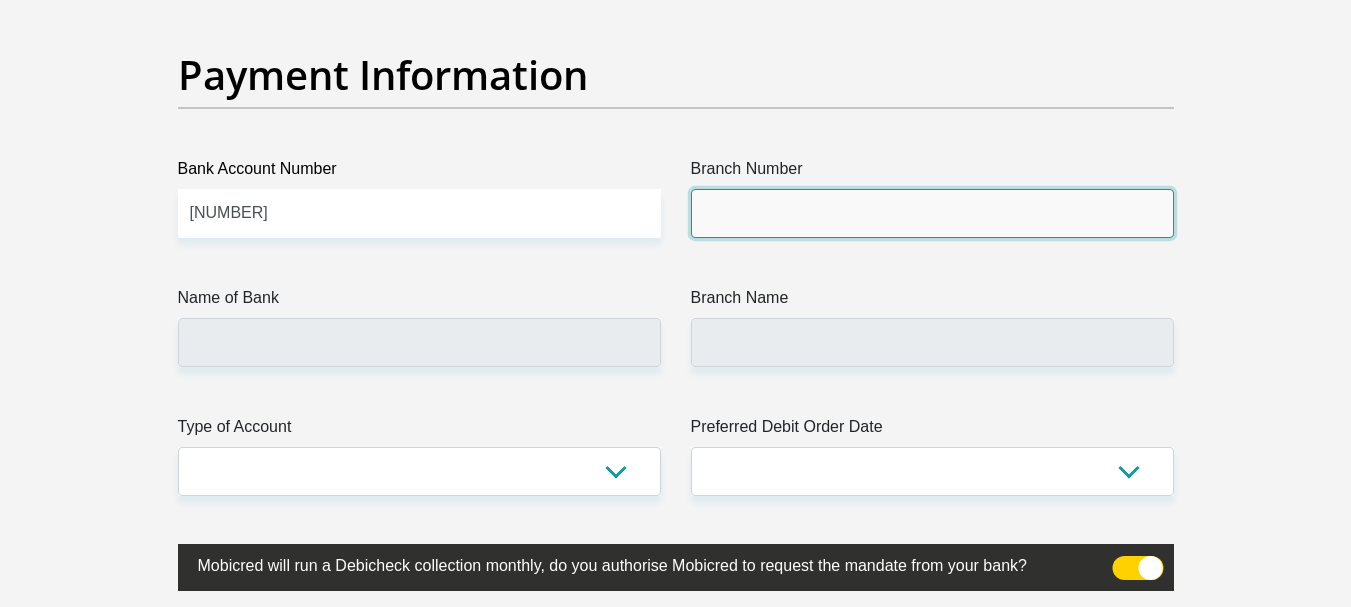 type on "679000" 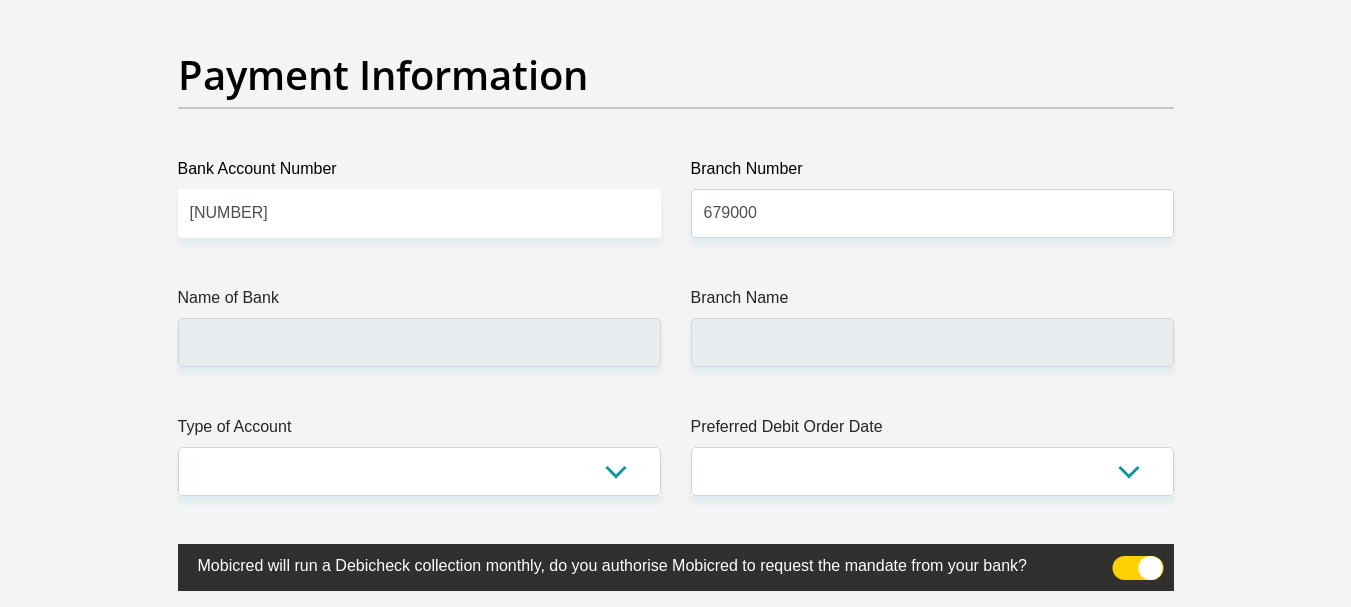 click on "[NATIONALITY]" at bounding box center (676, -1033) 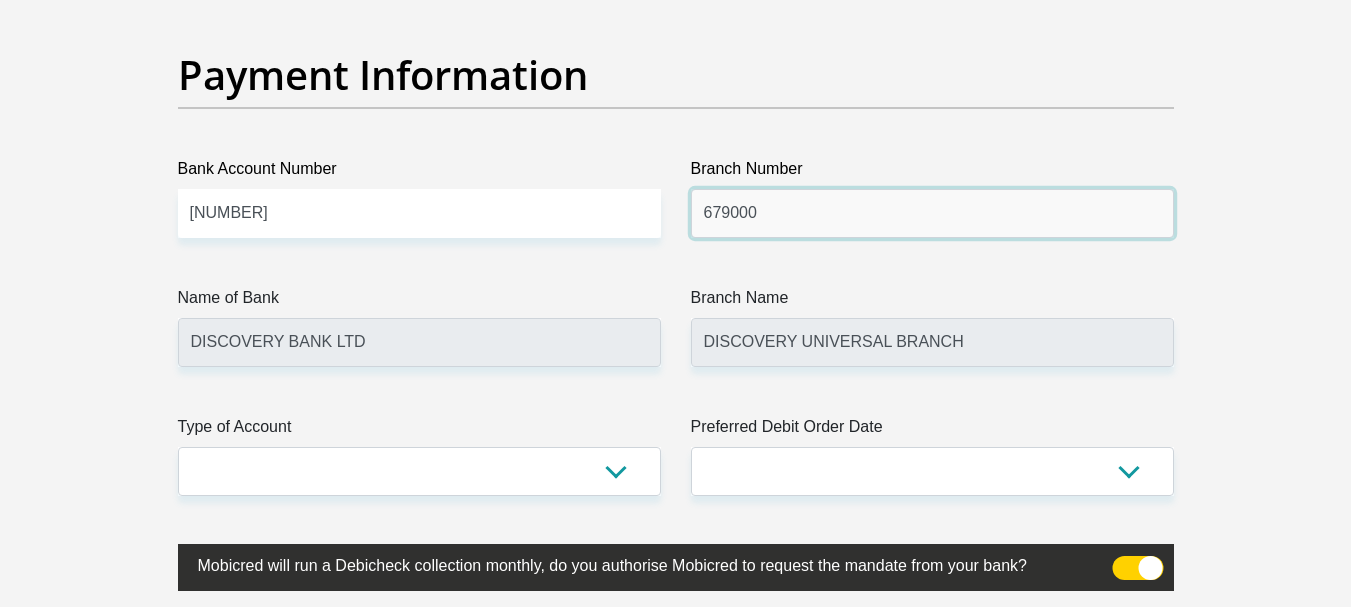 click on "679000" at bounding box center [932, 213] 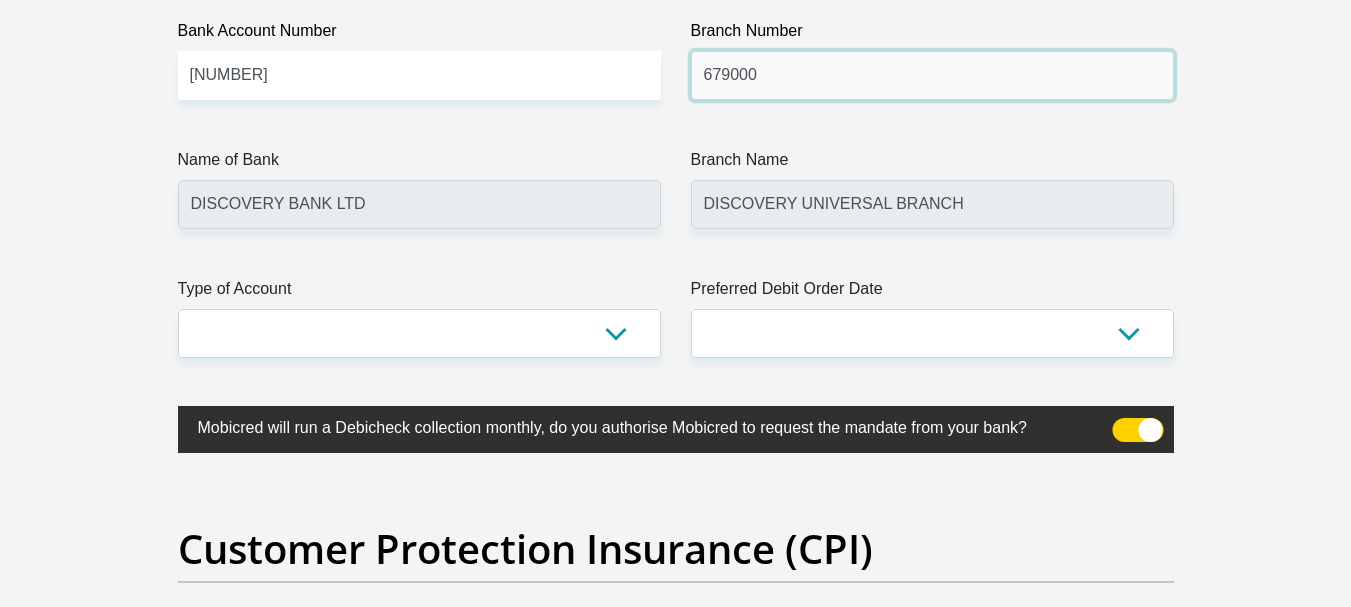 scroll, scrollTop: 4800, scrollLeft: 0, axis: vertical 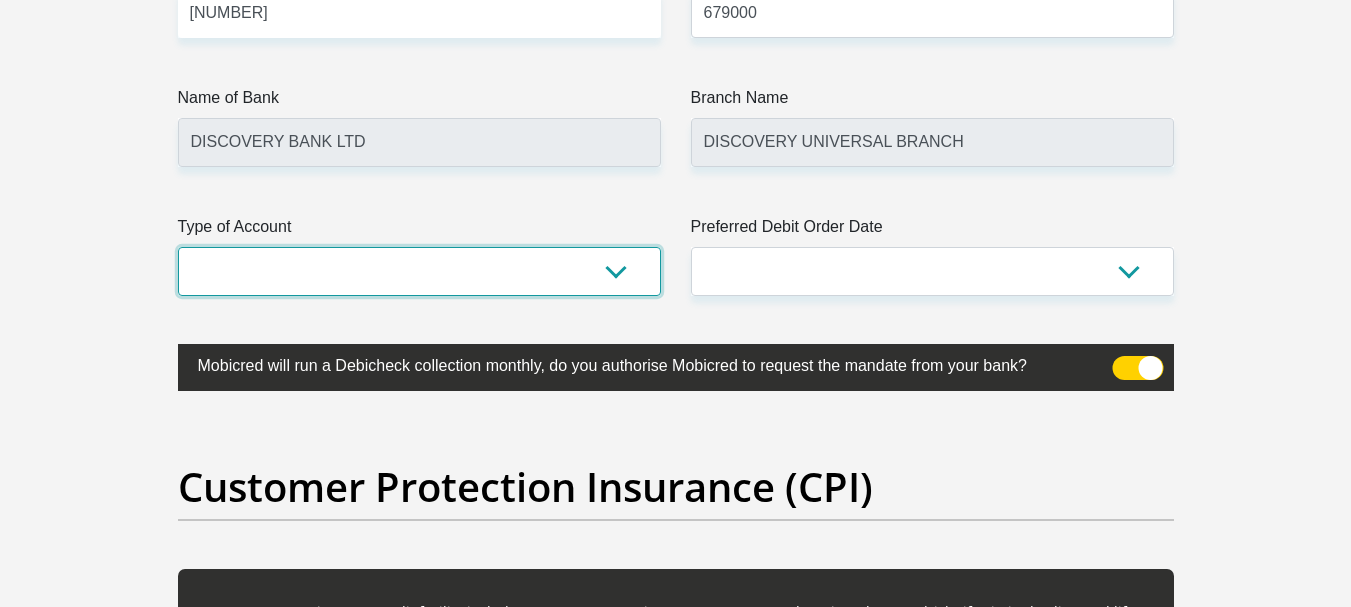 click on "Cheque
Savings" at bounding box center (419, 271) 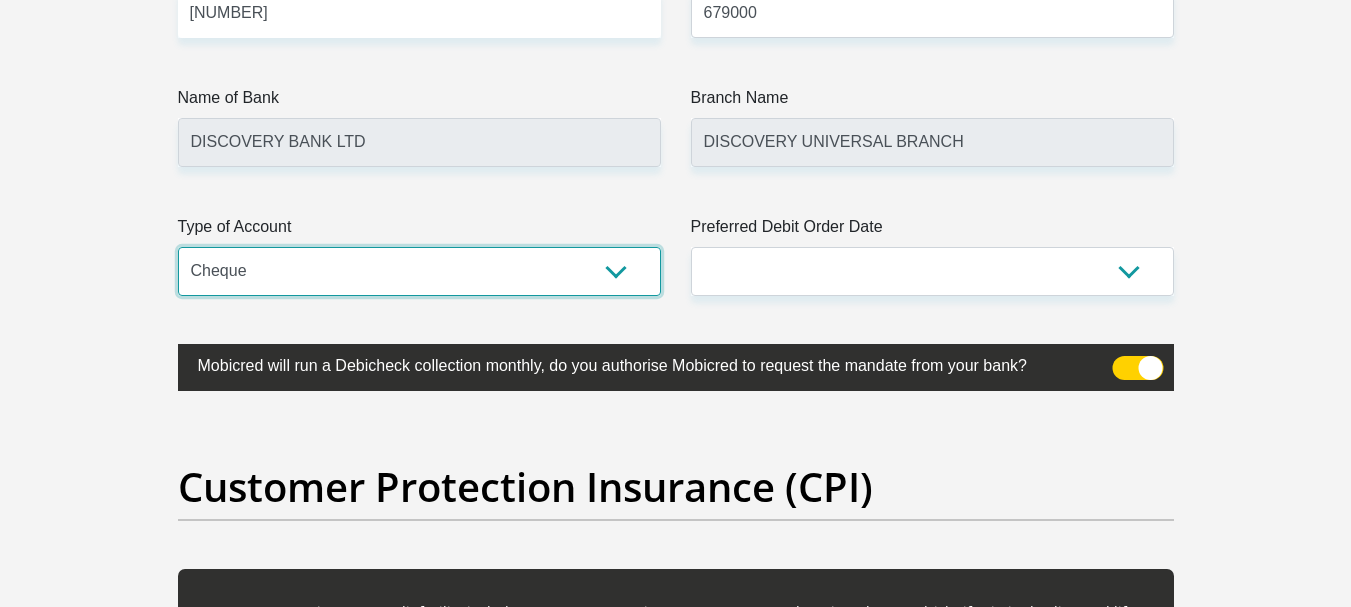 click on "Cheque
Savings" at bounding box center [419, 271] 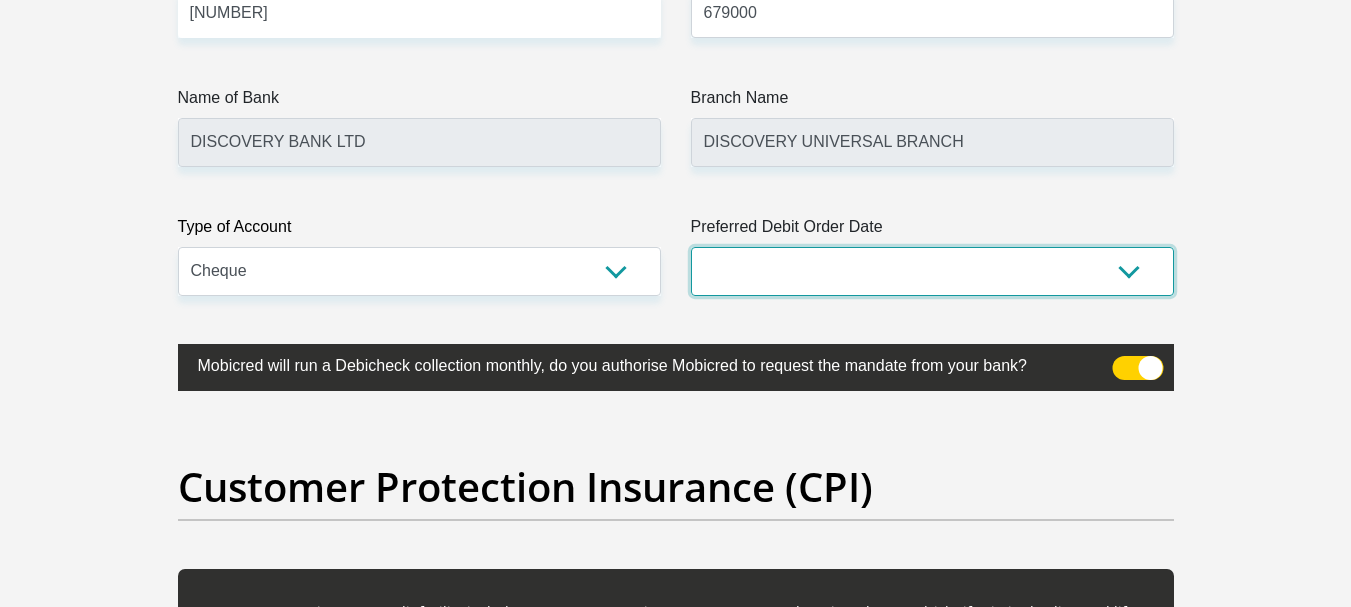 click on "1st
2nd
3rd
4th
5th
7th
18th
19th
20th
21st
22nd
23rd
24th
25th
26th
27th
28th
29th
30th" at bounding box center [932, 271] 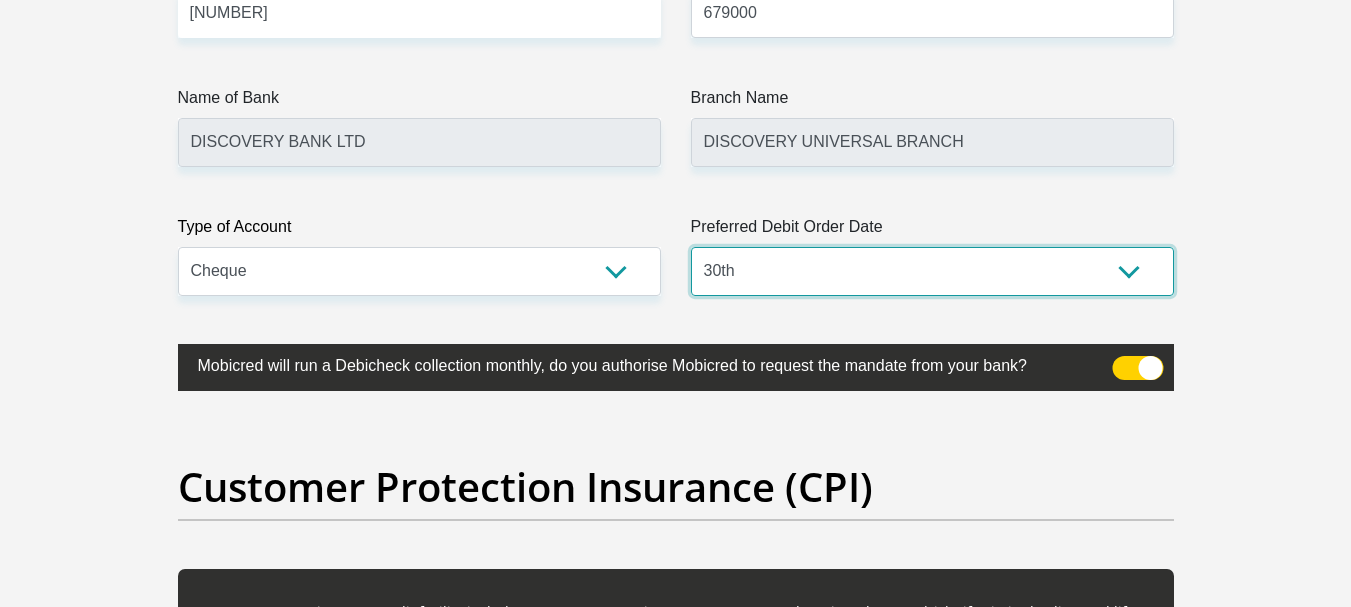 click on "1st
2nd
3rd
4th
5th
7th
18th
19th
20th
21st
22nd
23rd
24th
25th
26th
27th
28th
29th
30th" at bounding box center [932, 271] 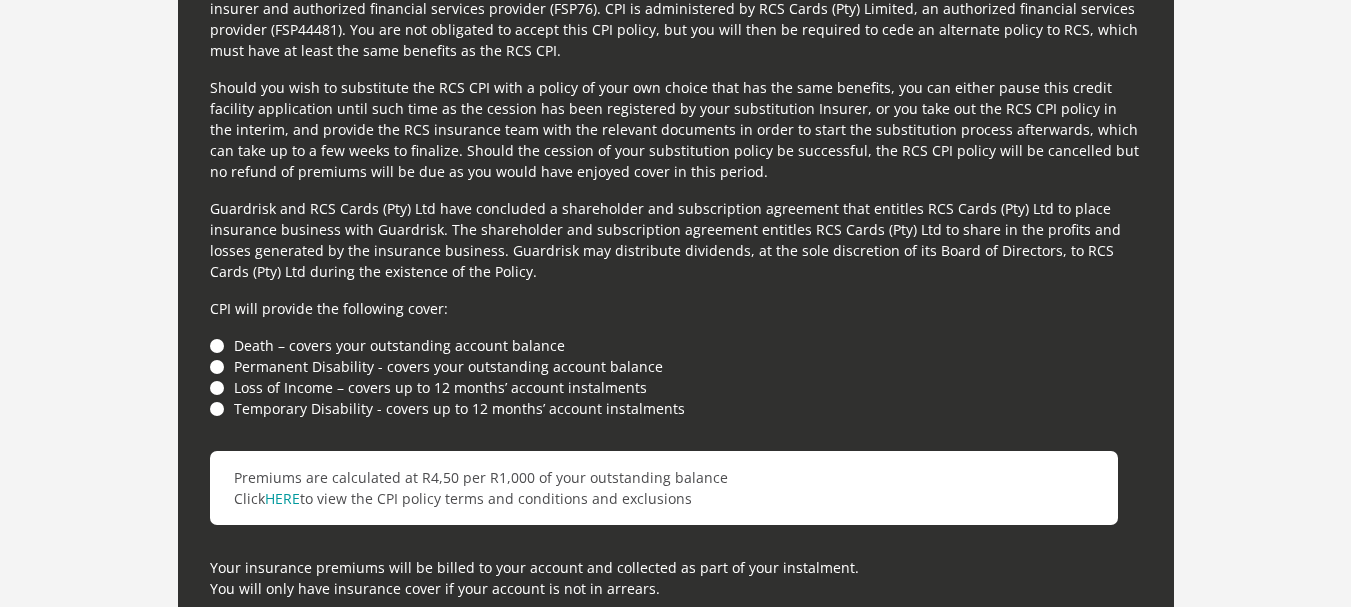 scroll, scrollTop: 5468, scrollLeft: 0, axis: vertical 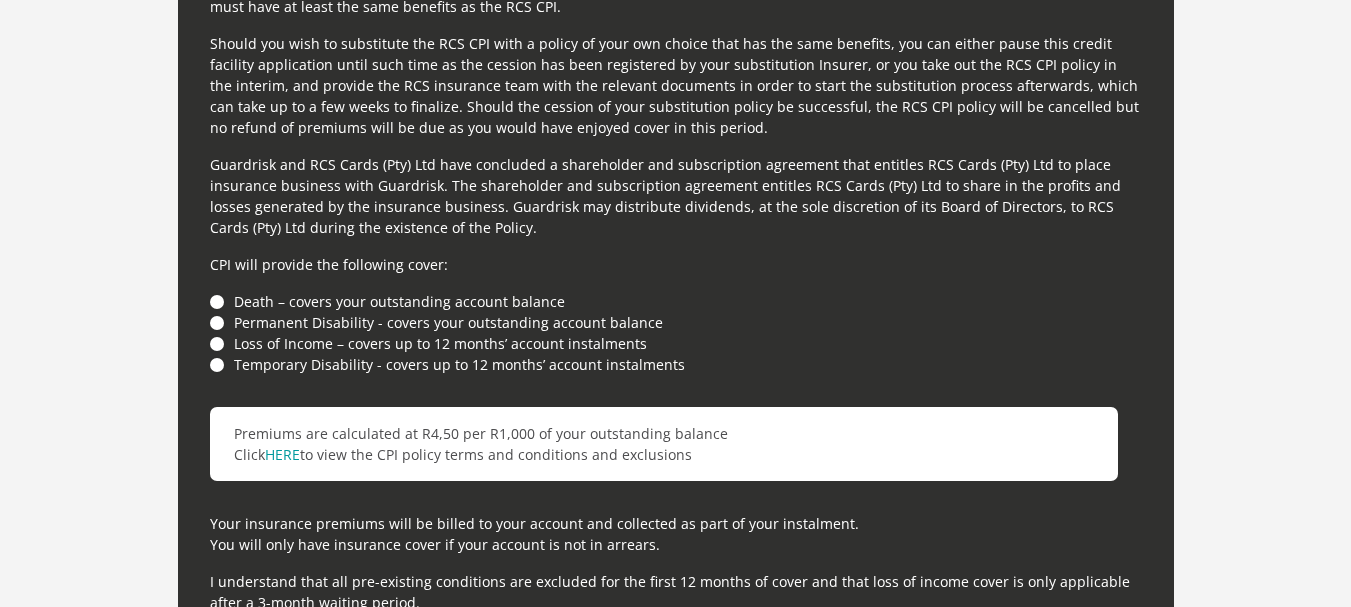 click on "For your protection your credit facility includes Customer Protection Insurance (CPI) underwritten by Guardrisk Life Limited,
a licensed life insurer and authorized financial services provider (FSP76). CPI is administered by RCS Cards (Pty) Limited,
an authorized financial services provider (FSP44481). You are not obligated to accept this CPI policy,
but you will then be required to cede an alternate policy to RCS, which must have at least the same benefits as the RCS CPI.
CPI will provide the following cover:
Death – covers your outstanding account balance
Permanent Disability - covers your outstanding account balance
Loss of Income – covers up to 12 months’ account instalments
Temporary Disability - covers up to 12 months’ account instalments
Premiums are calculated at R4,50 per R1,000 of your outstanding balance HERE" at bounding box center (676, 320) 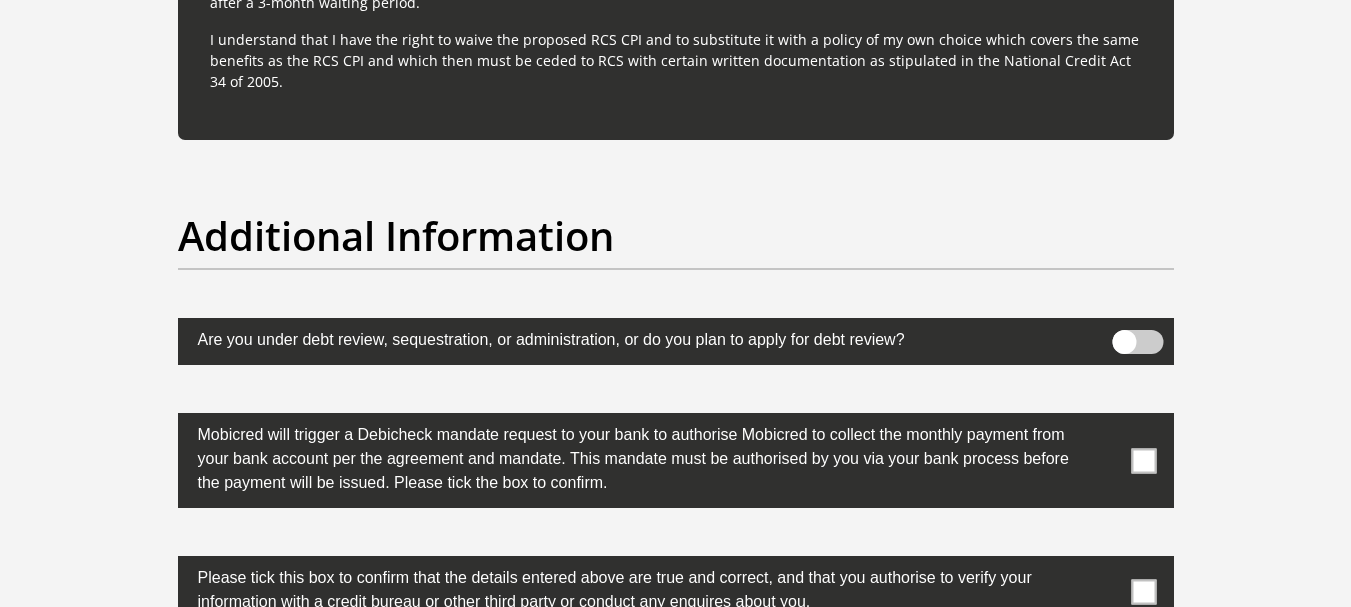 scroll, scrollTop: 6168, scrollLeft: 0, axis: vertical 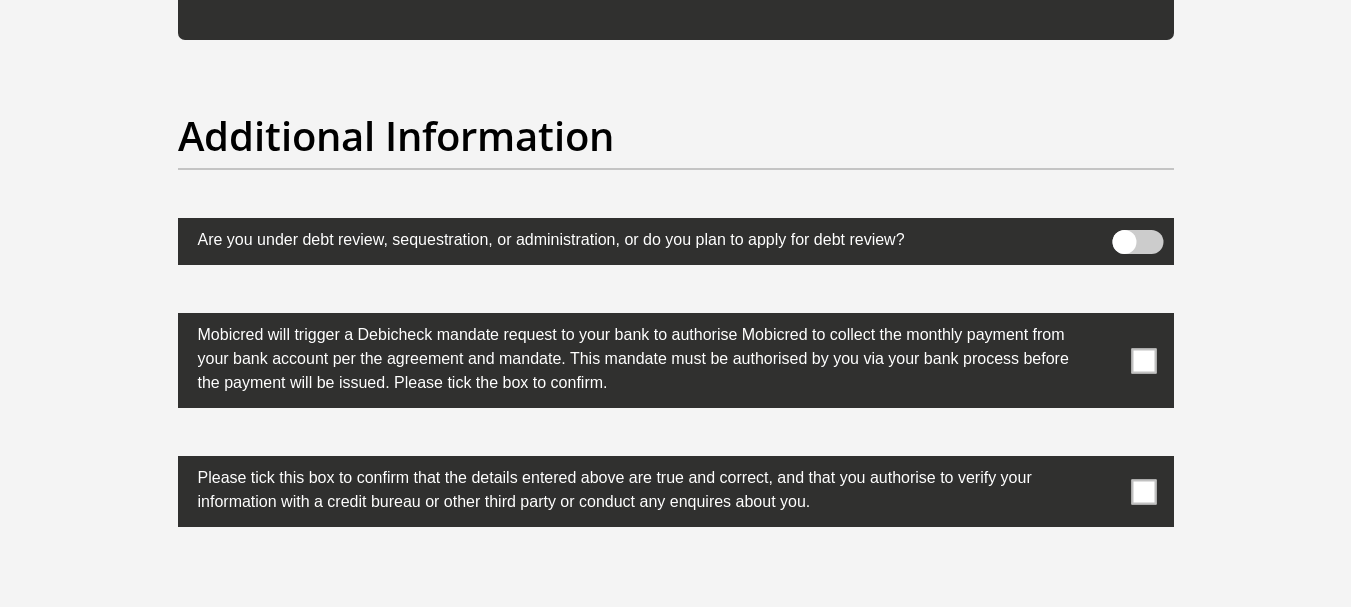 click on "[NATIONALITY]" at bounding box center [676, -2601] 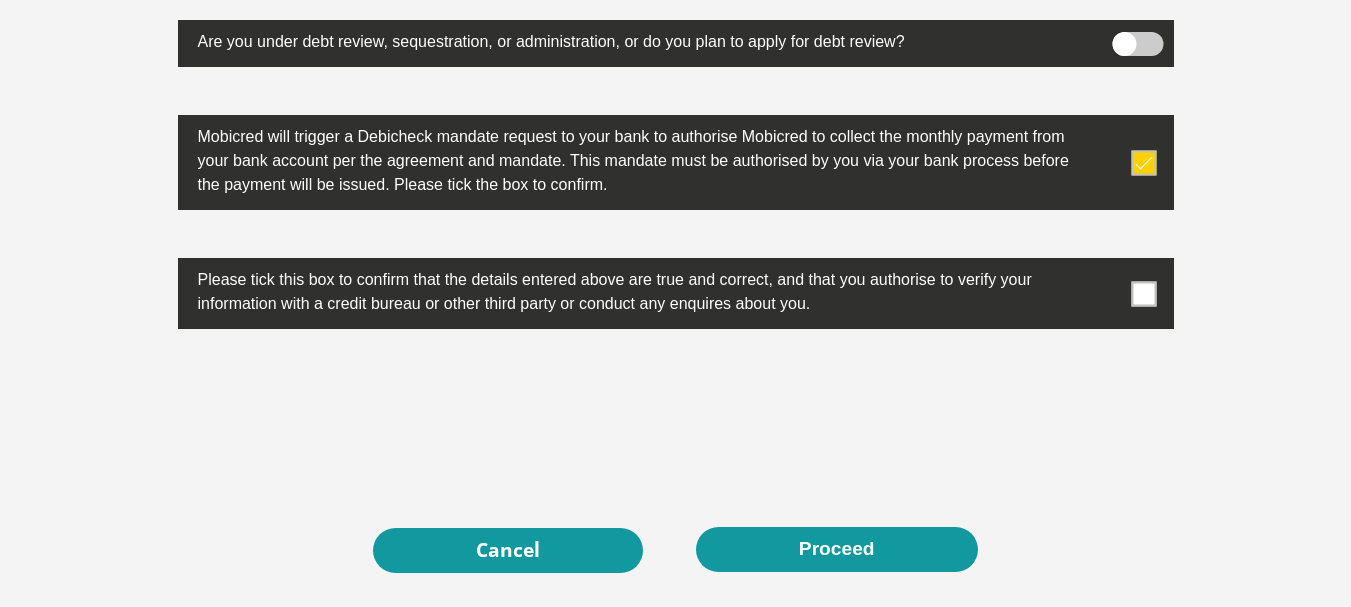 scroll, scrollTop: 6368, scrollLeft: 0, axis: vertical 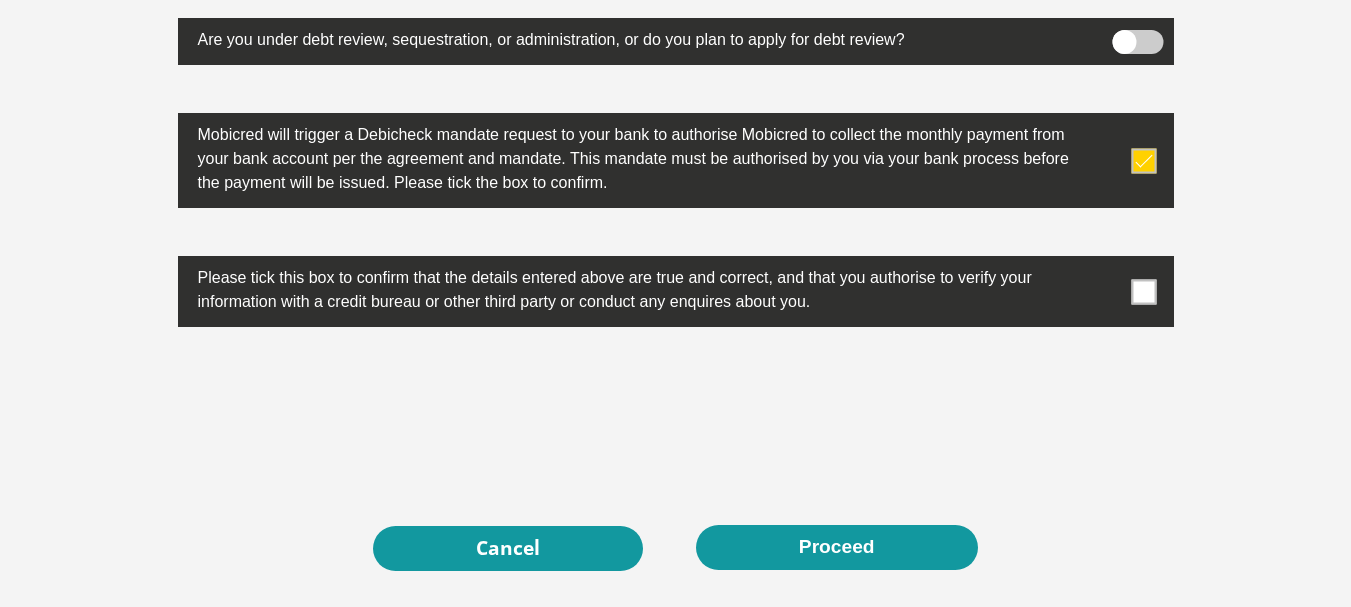 click on "Please tick this box to confirm that the details entered above are true and correct,
and that you authorise to verify your information with a credit bureau or other third party or conduct any enquires about you." at bounding box center [626, 287] 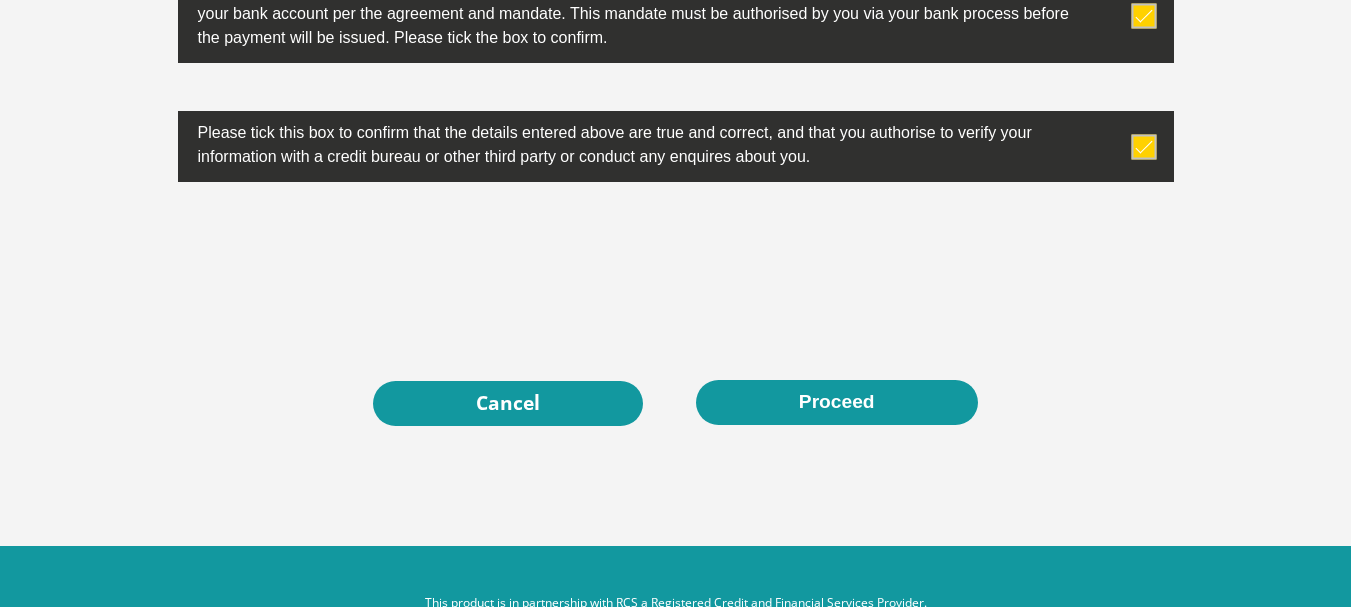 scroll, scrollTop: 6568, scrollLeft: 0, axis: vertical 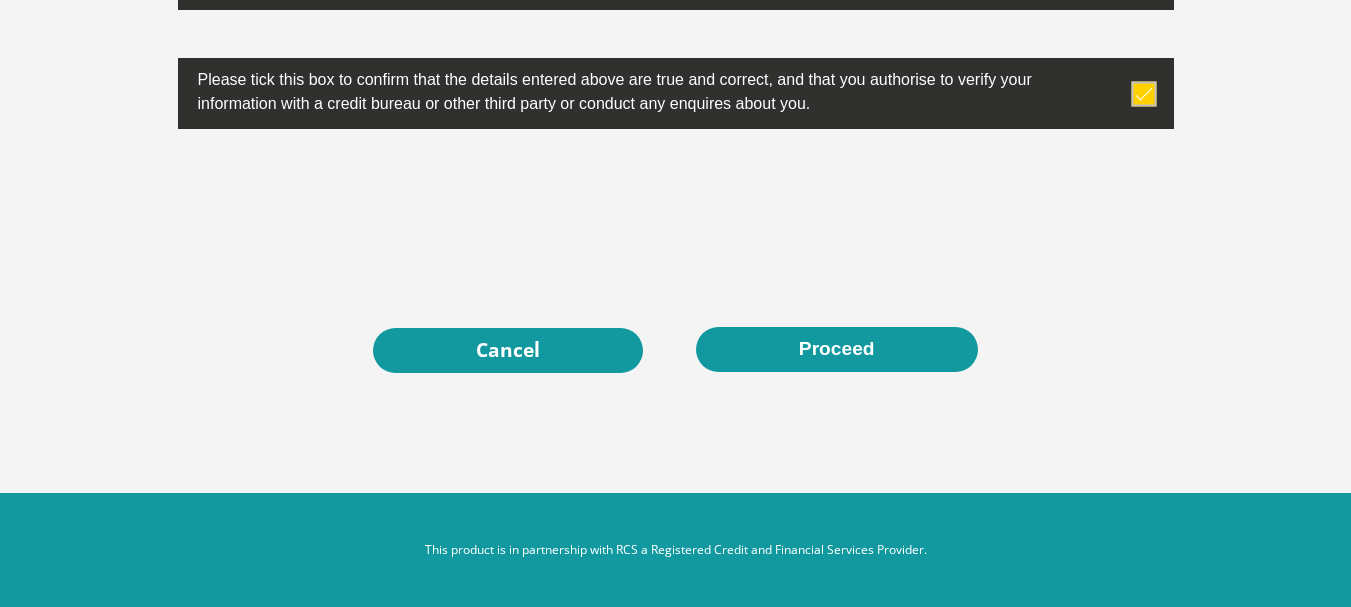 click on "[NATIONALITY]" at bounding box center (676, -2940) 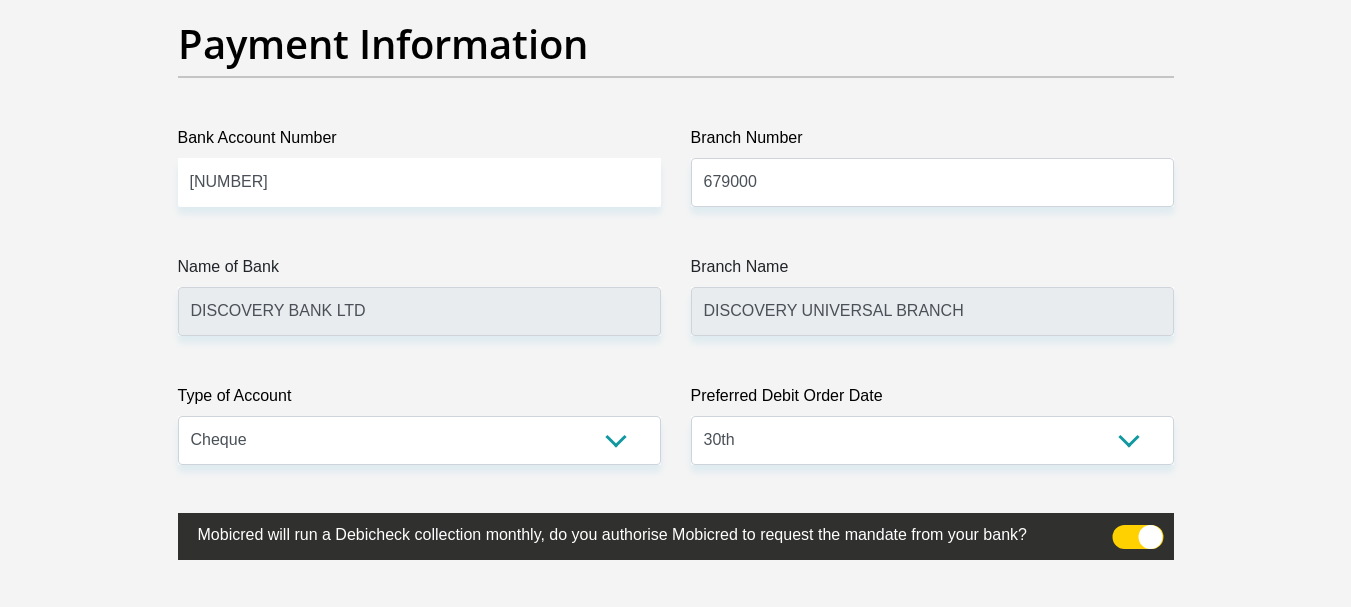 scroll, scrollTop: 4668, scrollLeft: 0, axis: vertical 